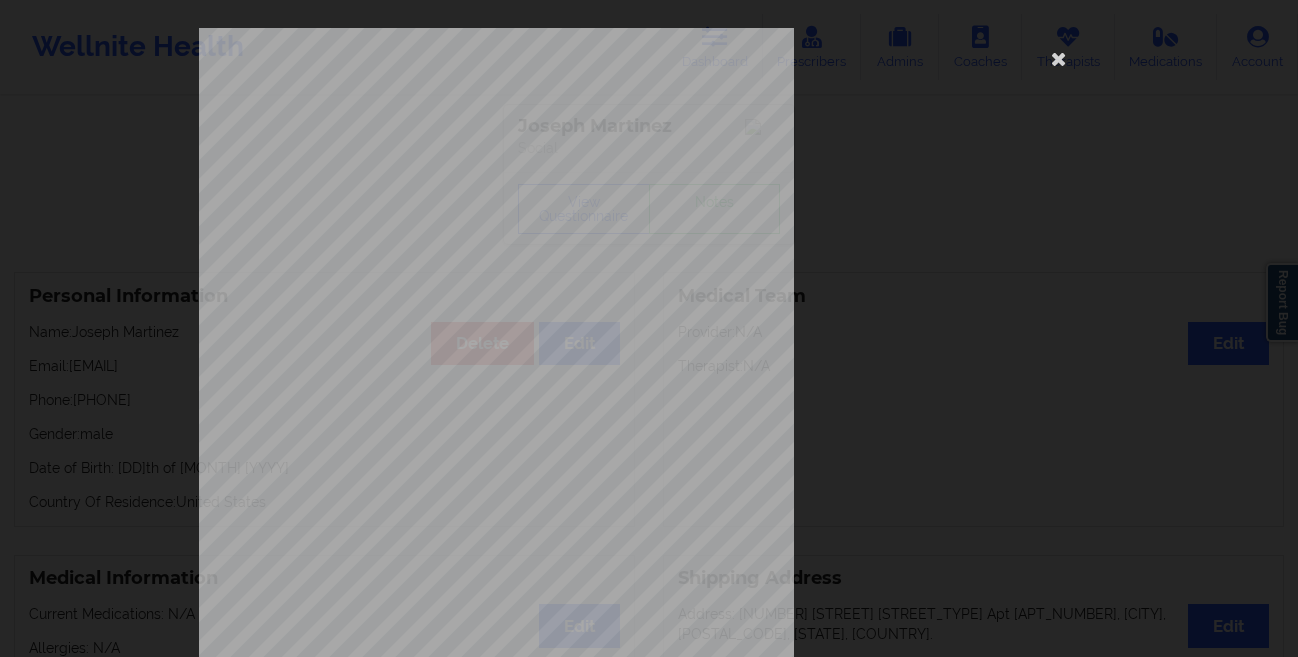 scroll, scrollTop: 0, scrollLeft: 0, axis: both 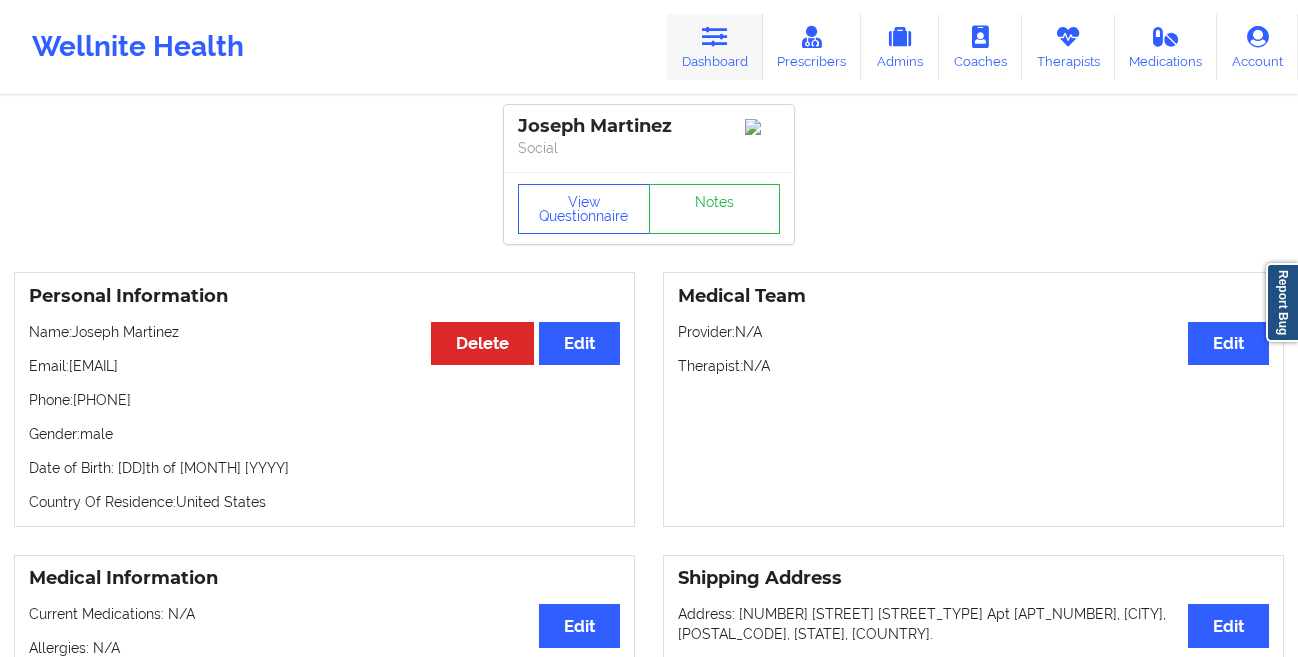 click at bounding box center (715, 37) 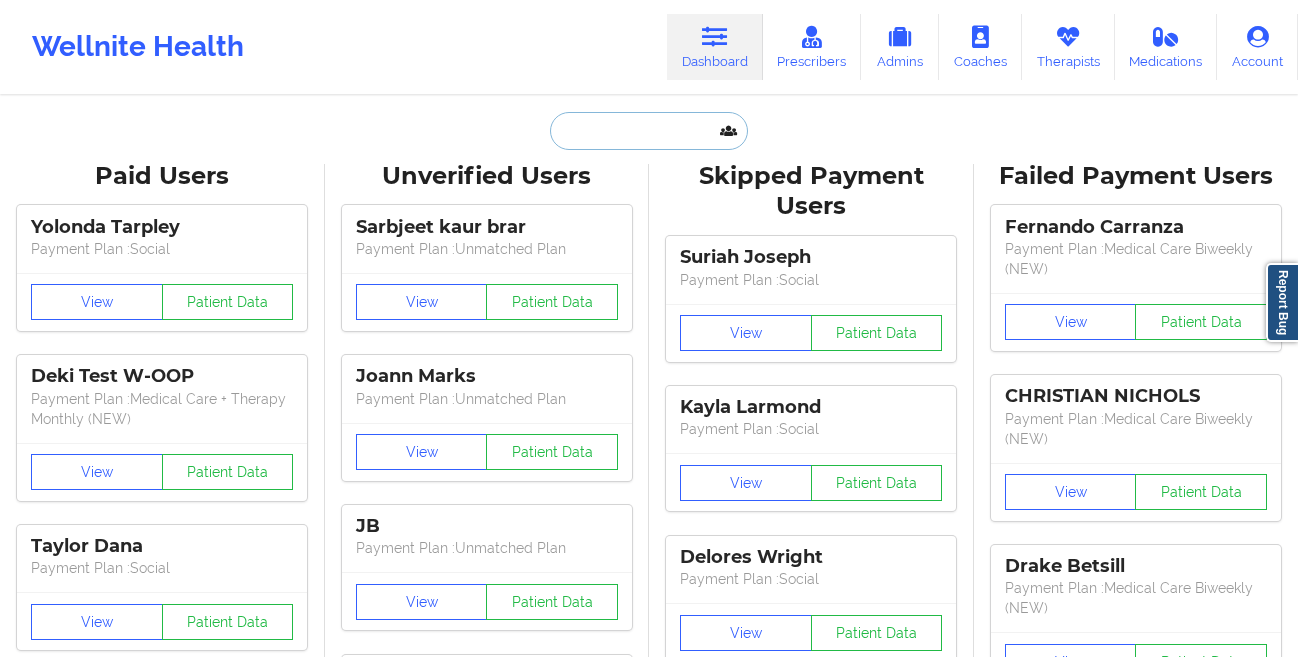 click at bounding box center (649, 131) 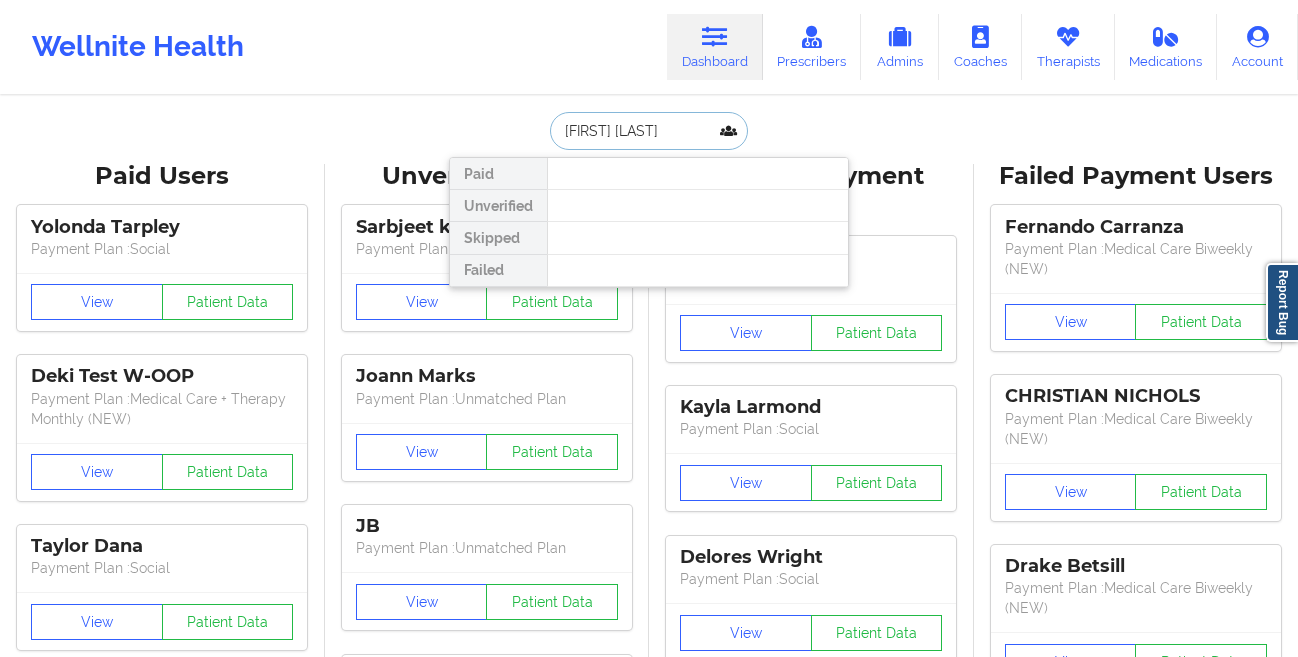 type on "[FIRST] [LAST]" 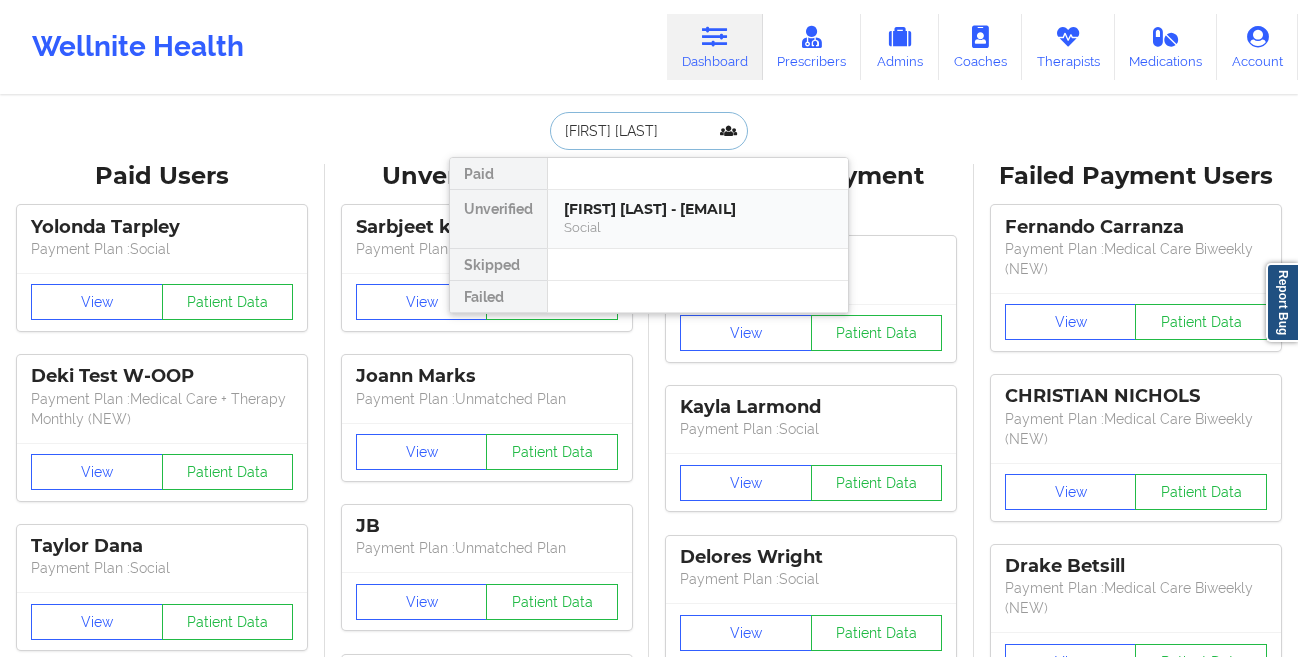 click on "[FIRST] [LAST] - [EMAIL]" at bounding box center (698, 209) 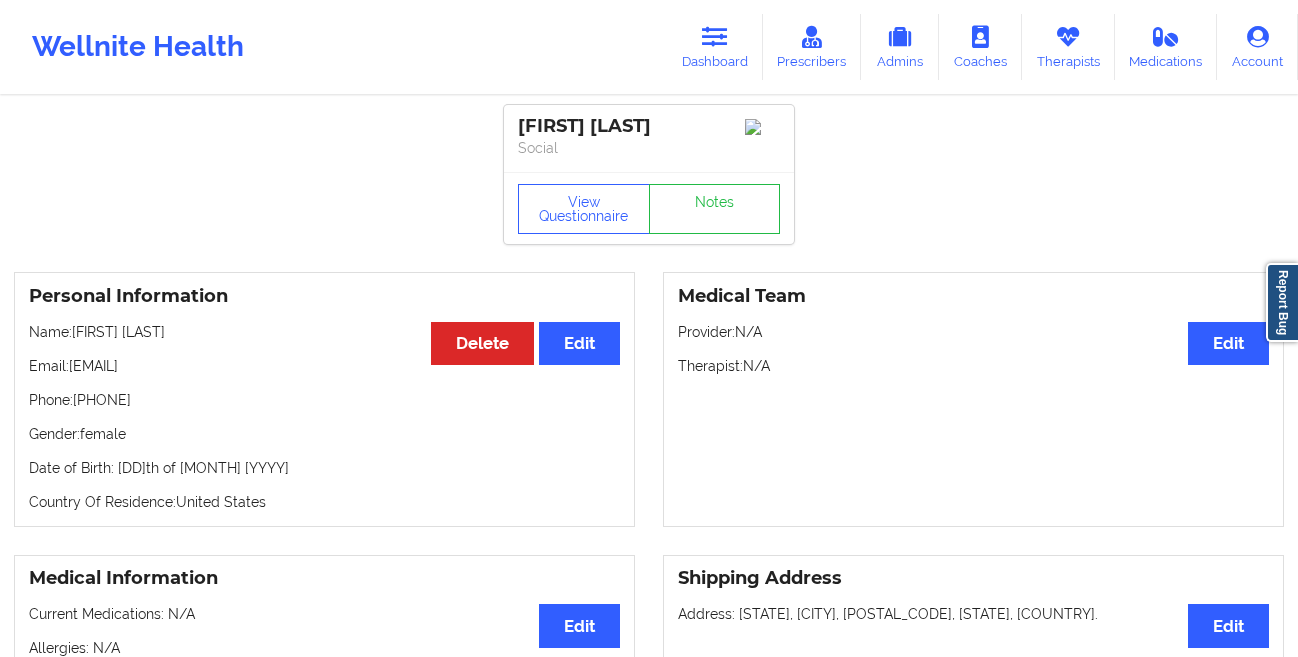 drag, startPoint x: 308, startPoint y: 379, endPoint x: 73, endPoint y: 378, distance: 235.00212 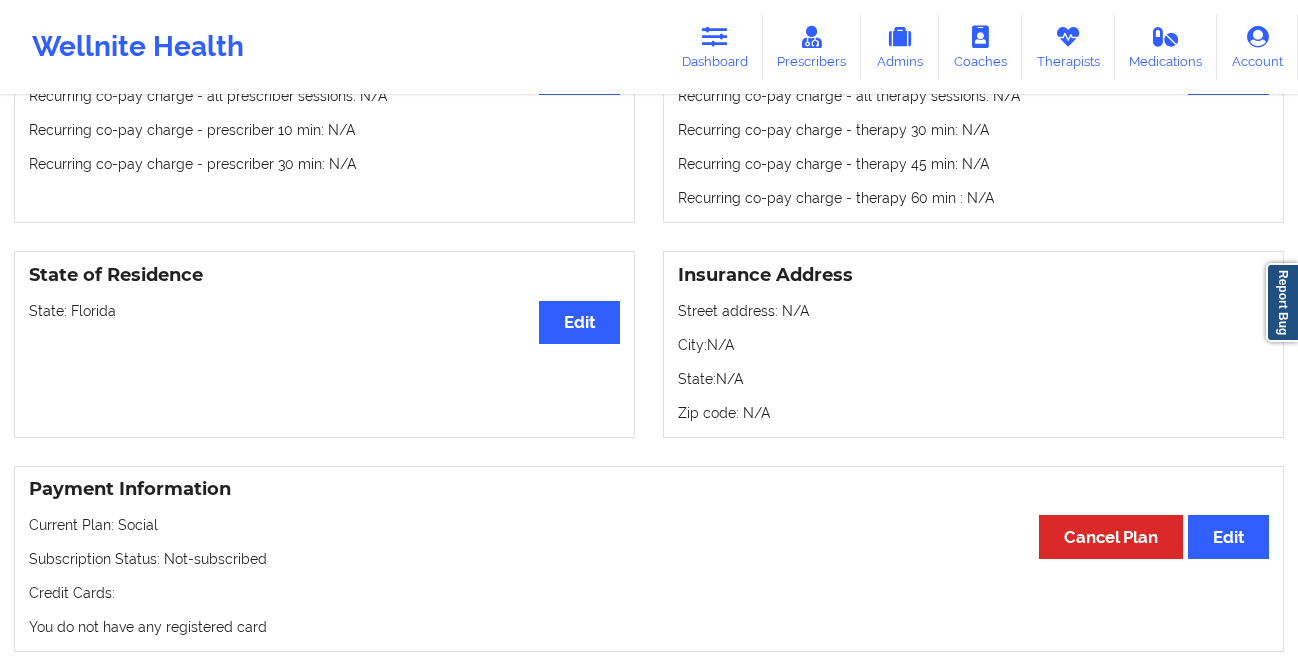 scroll, scrollTop: 0, scrollLeft: 0, axis: both 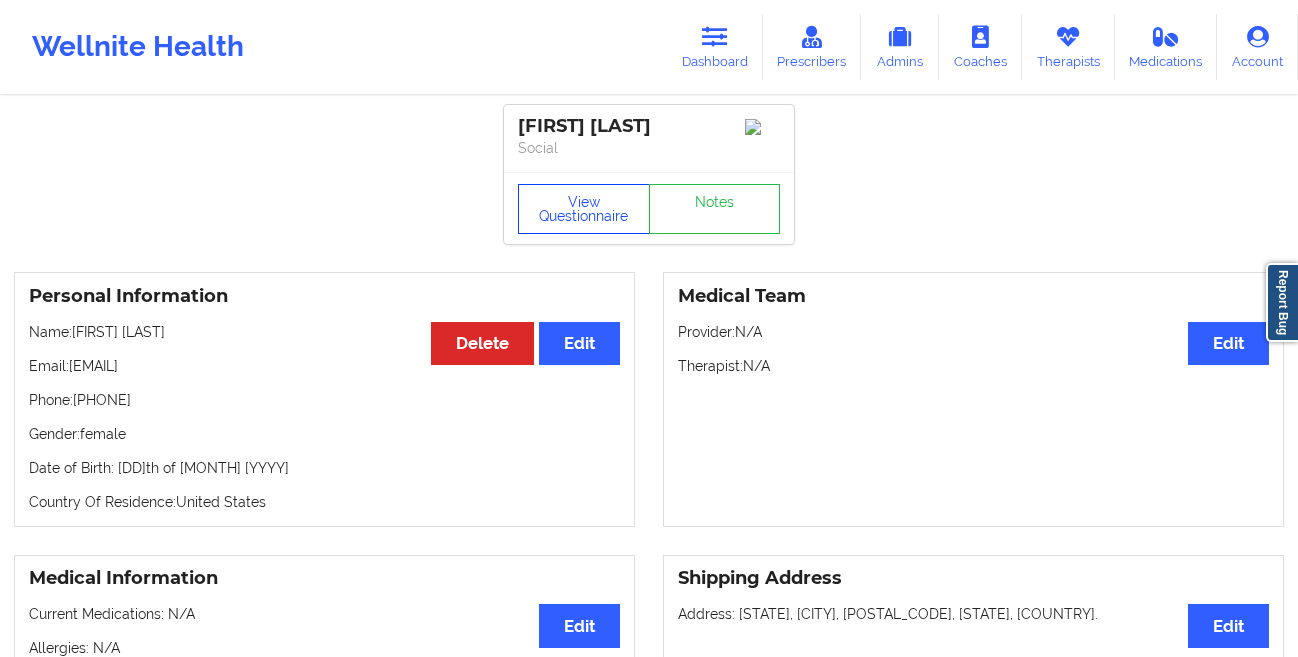 click on "View Questionnaire" at bounding box center (584, 209) 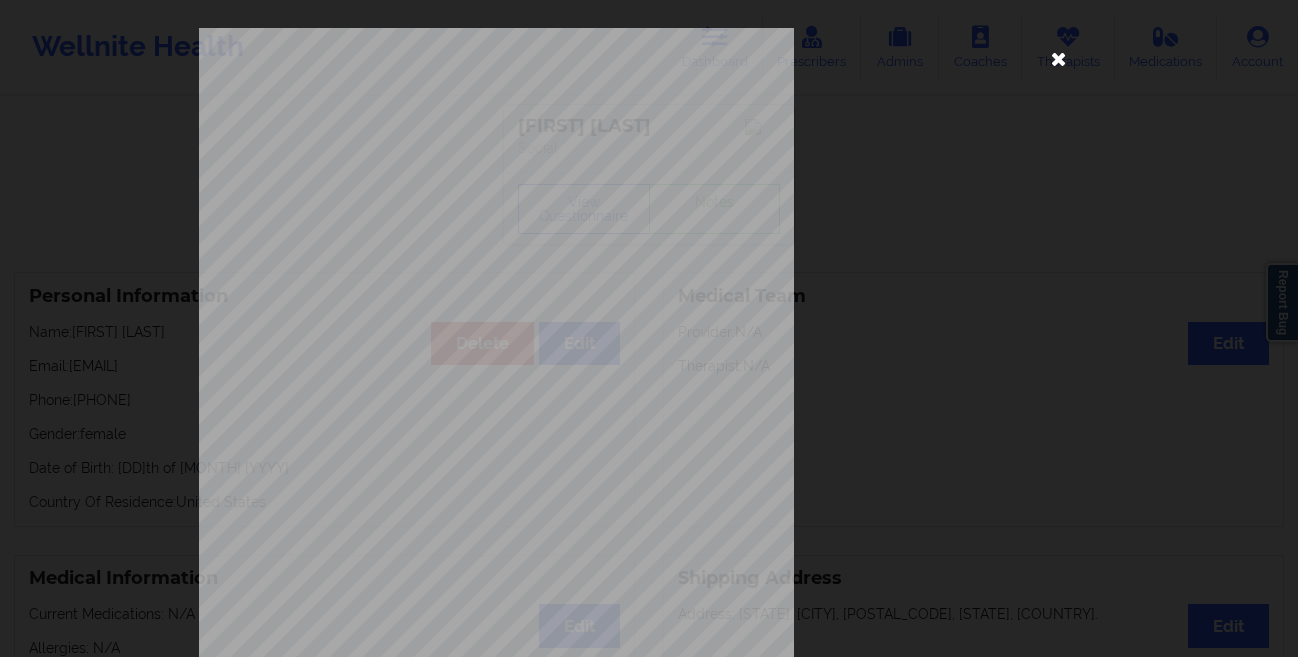 click at bounding box center [1059, 58] 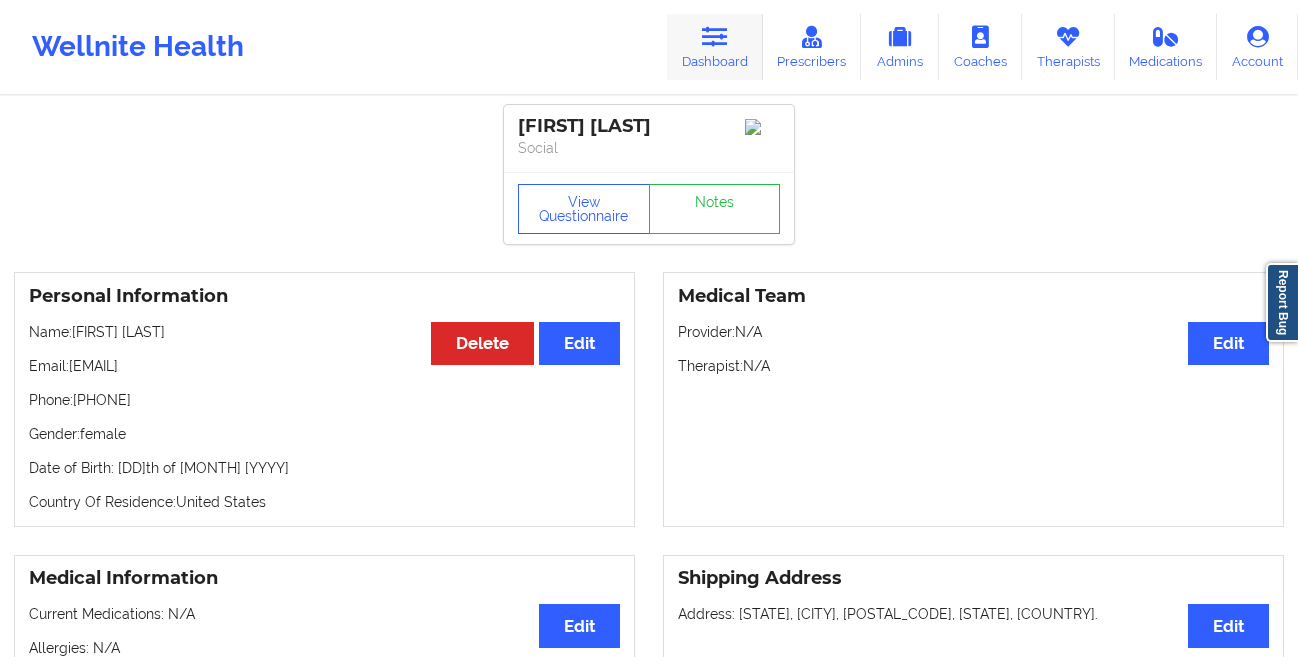click on "Dashboard" at bounding box center (715, 47) 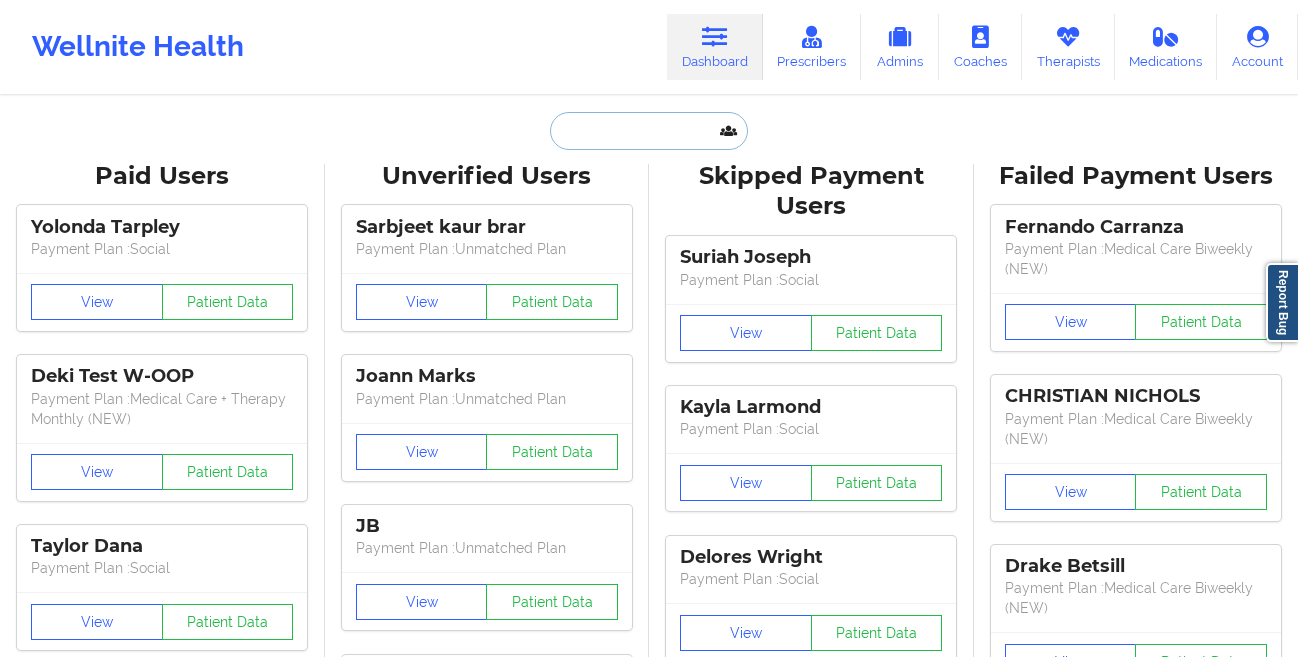 click at bounding box center (649, 131) 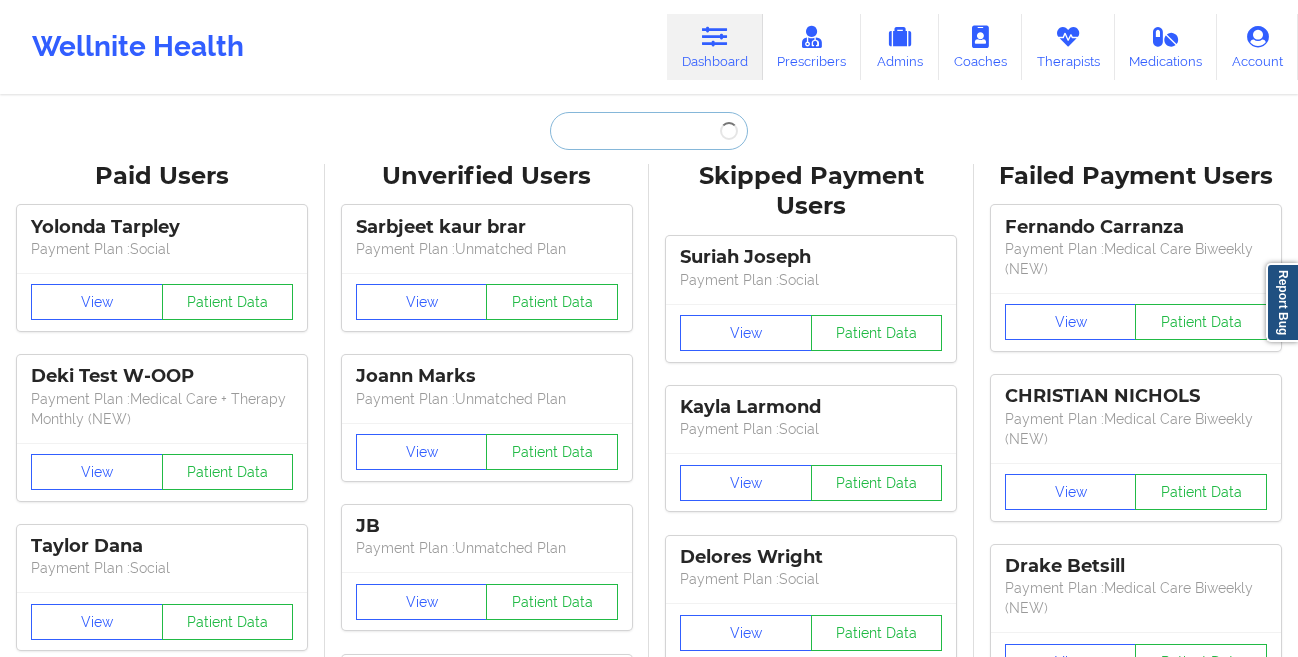 scroll, scrollTop: 0, scrollLeft: 0, axis: both 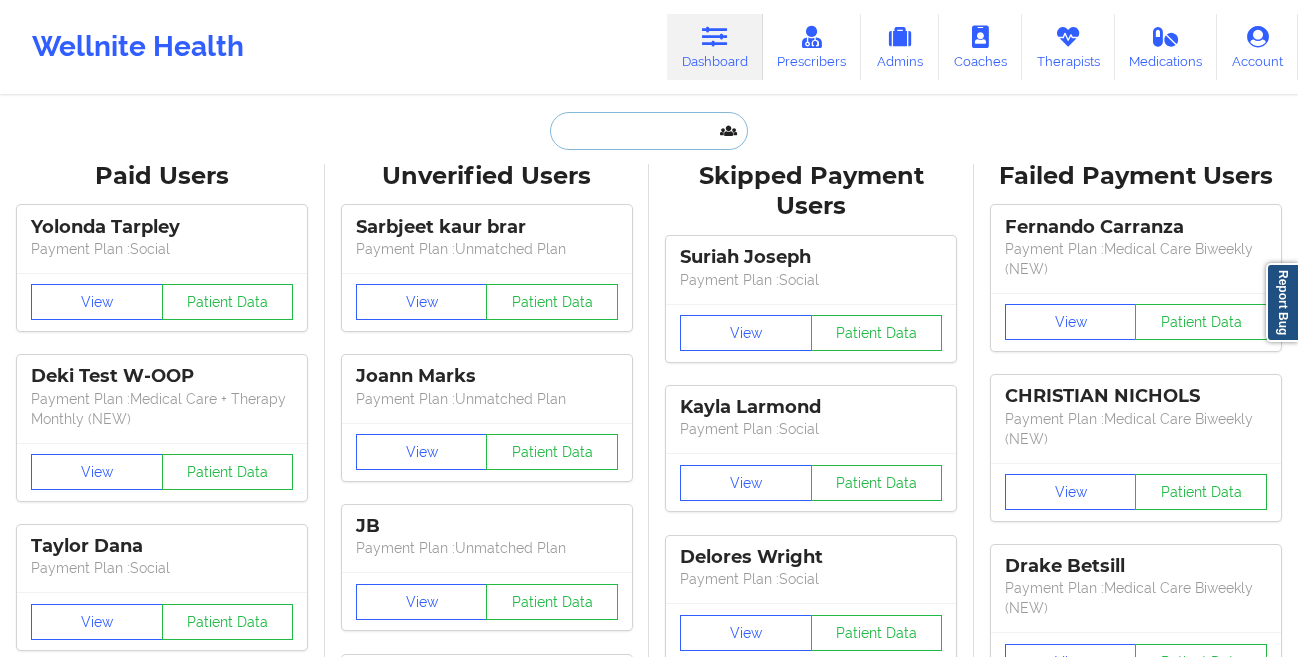 paste on "[FIRST] [LAST]" 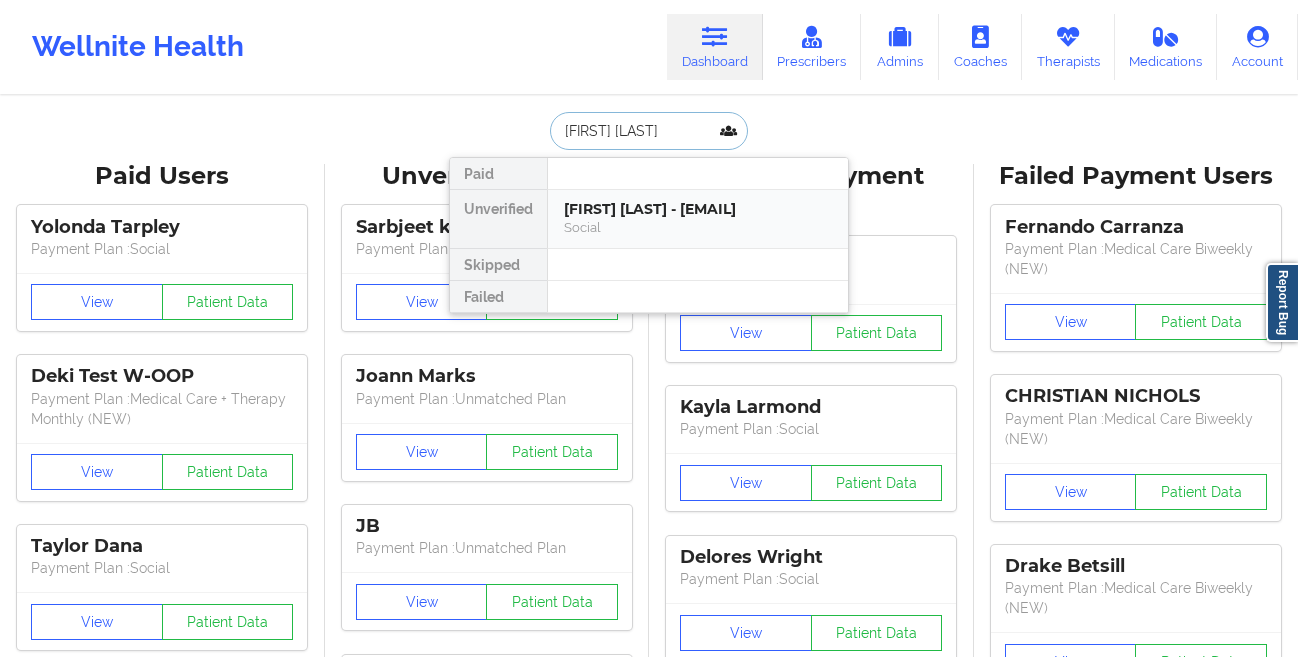 click on "[FIRST] [LAST] - [EMAIL]" at bounding box center (698, 209) 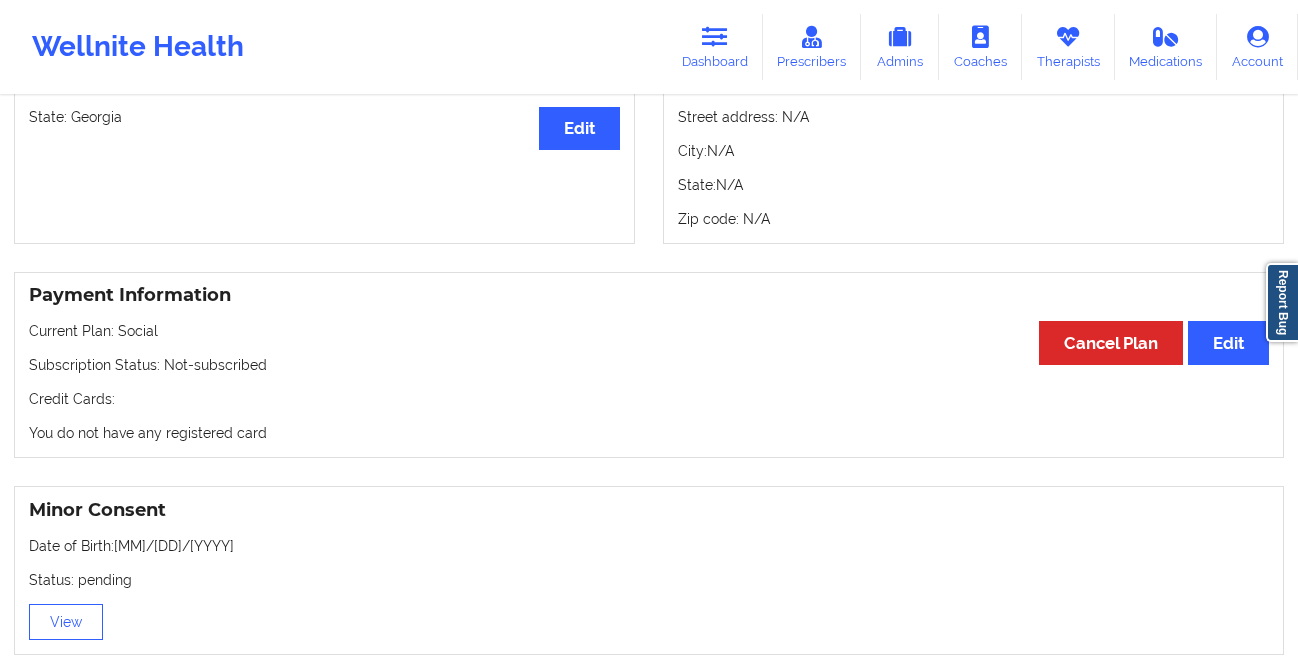 scroll, scrollTop: 0, scrollLeft: 0, axis: both 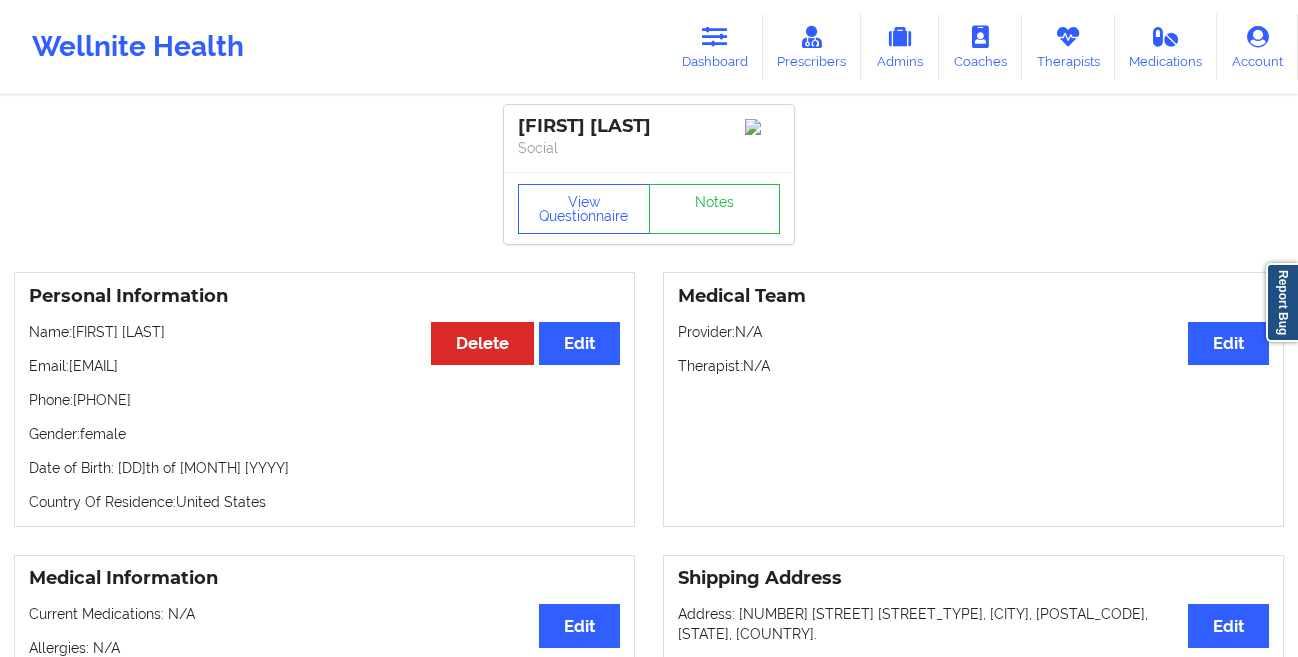 click on "[FIRST] [LAST] Social" at bounding box center (649, 138) 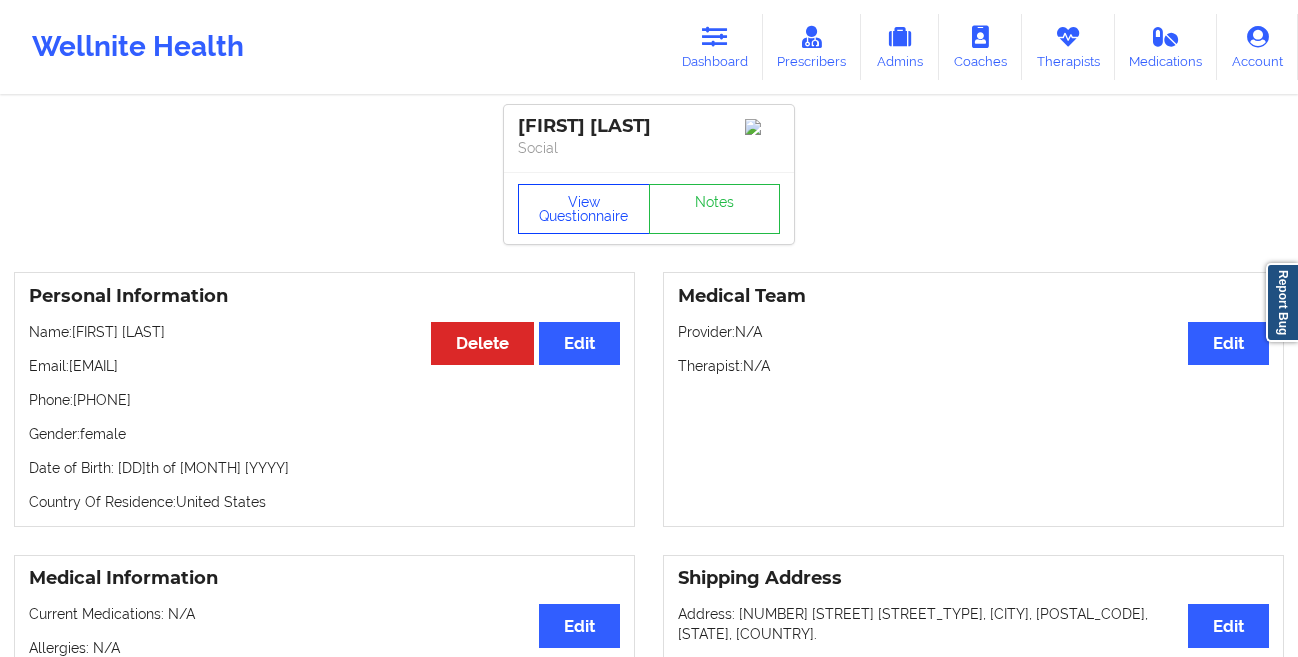 click on "View Questionnaire" at bounding box center (584, 209) 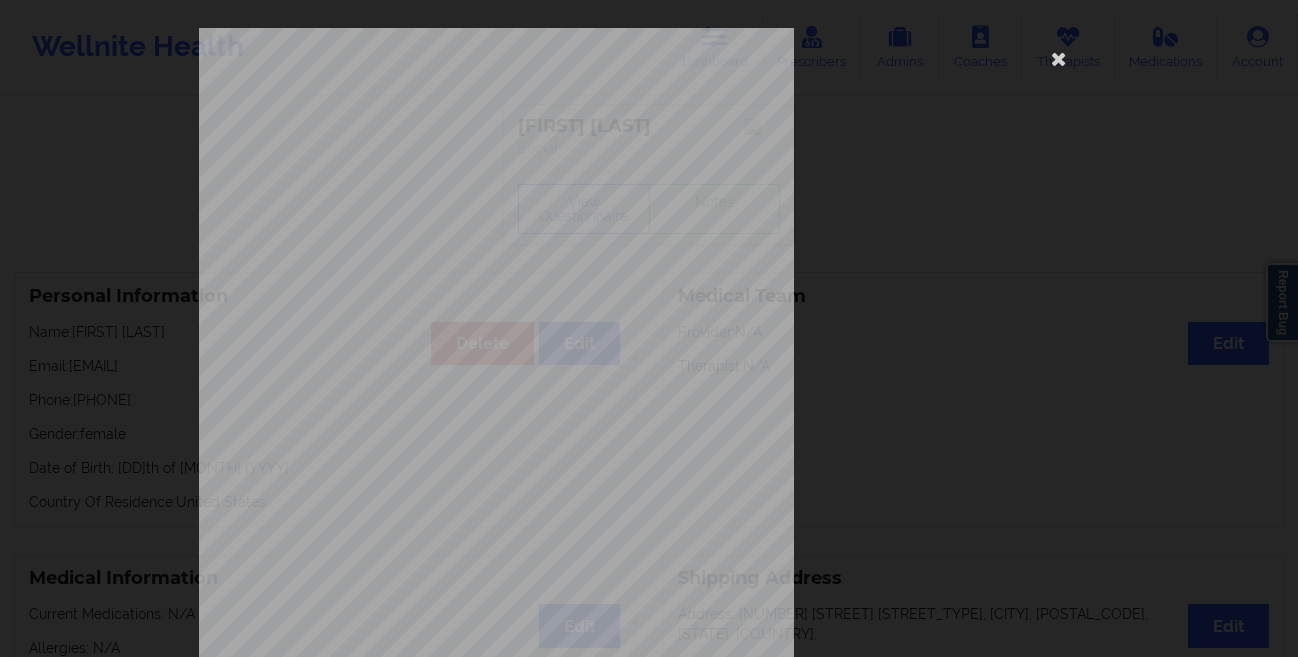 scroll, scrollTop: 297, scrollLeft: 0, axis: vertical 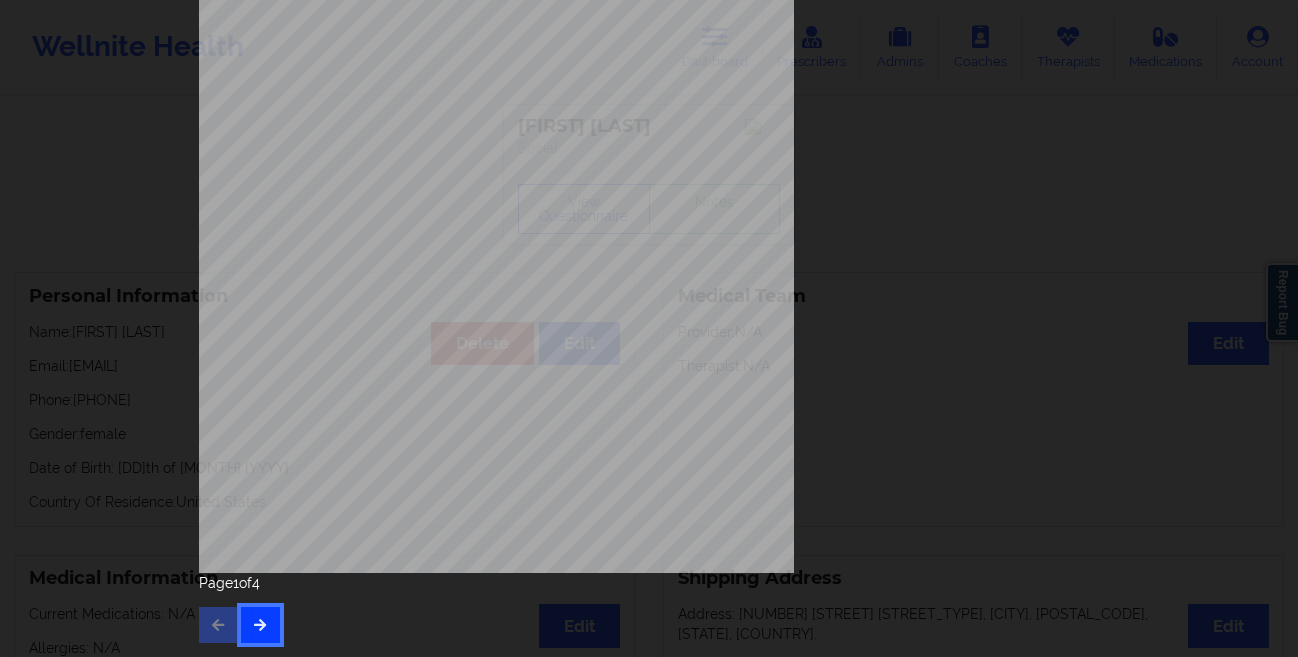 click at bounding box center [260, 625] 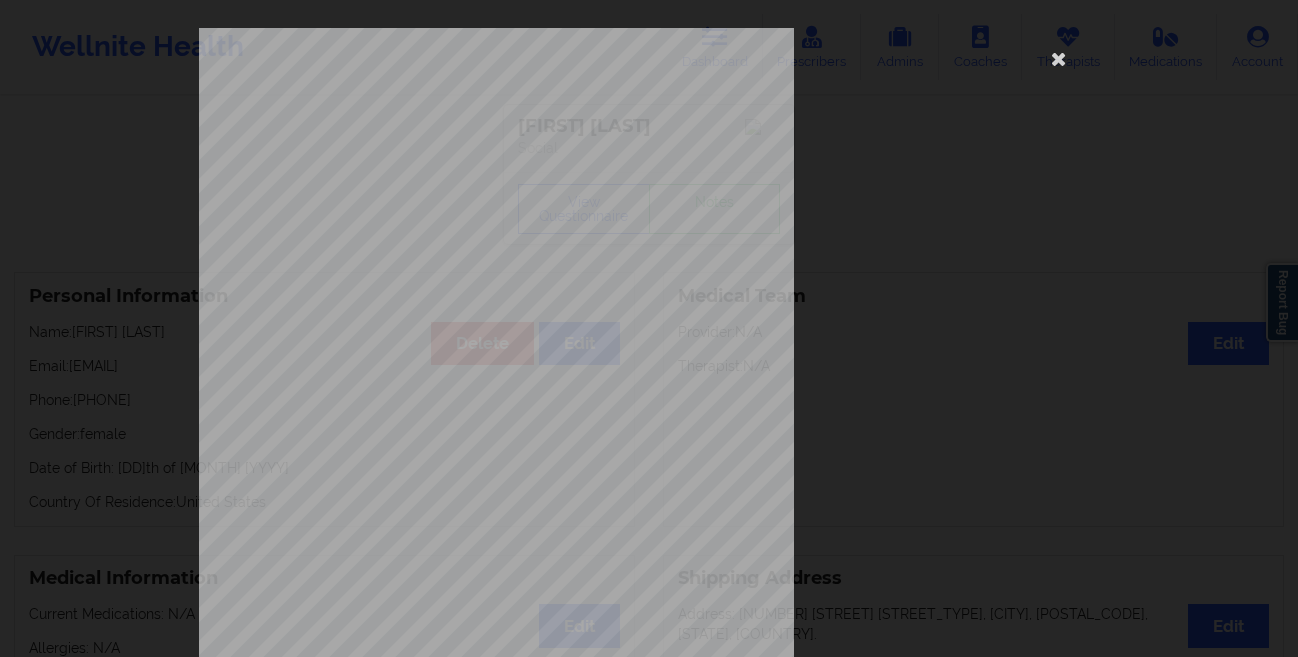 scroll, scrollTop: 297, scrollLeft: 0, axis: vertical 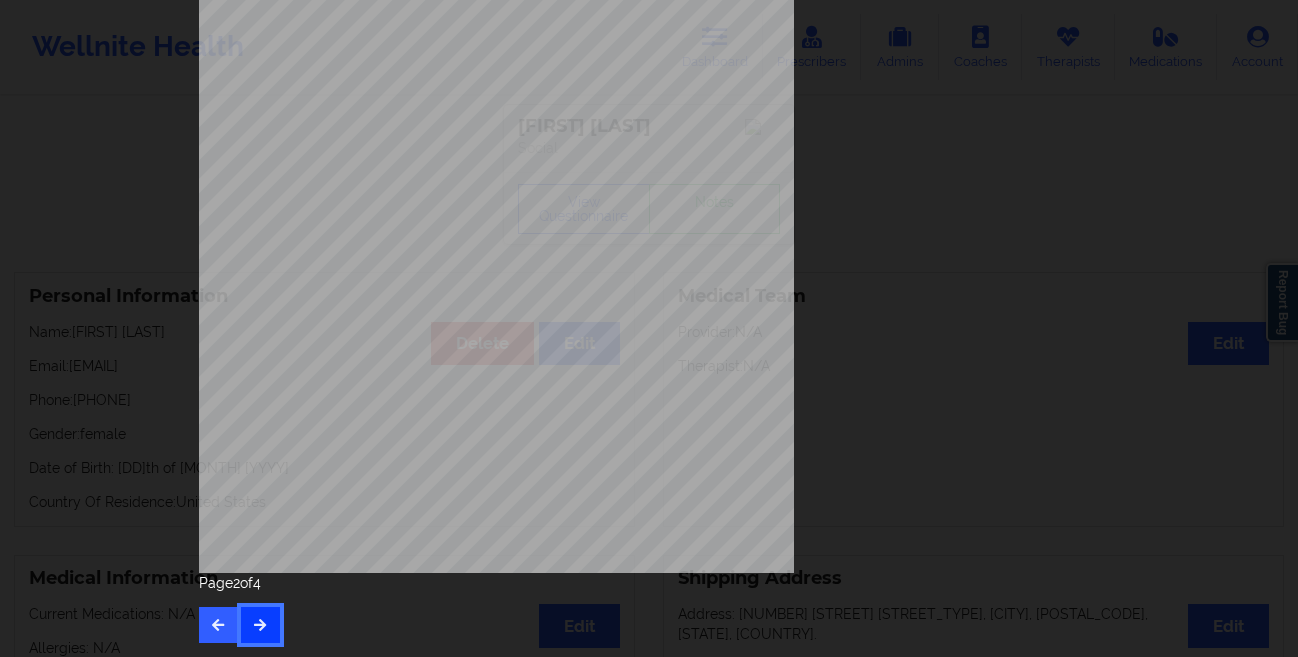 click at bounding box center (260, 625) 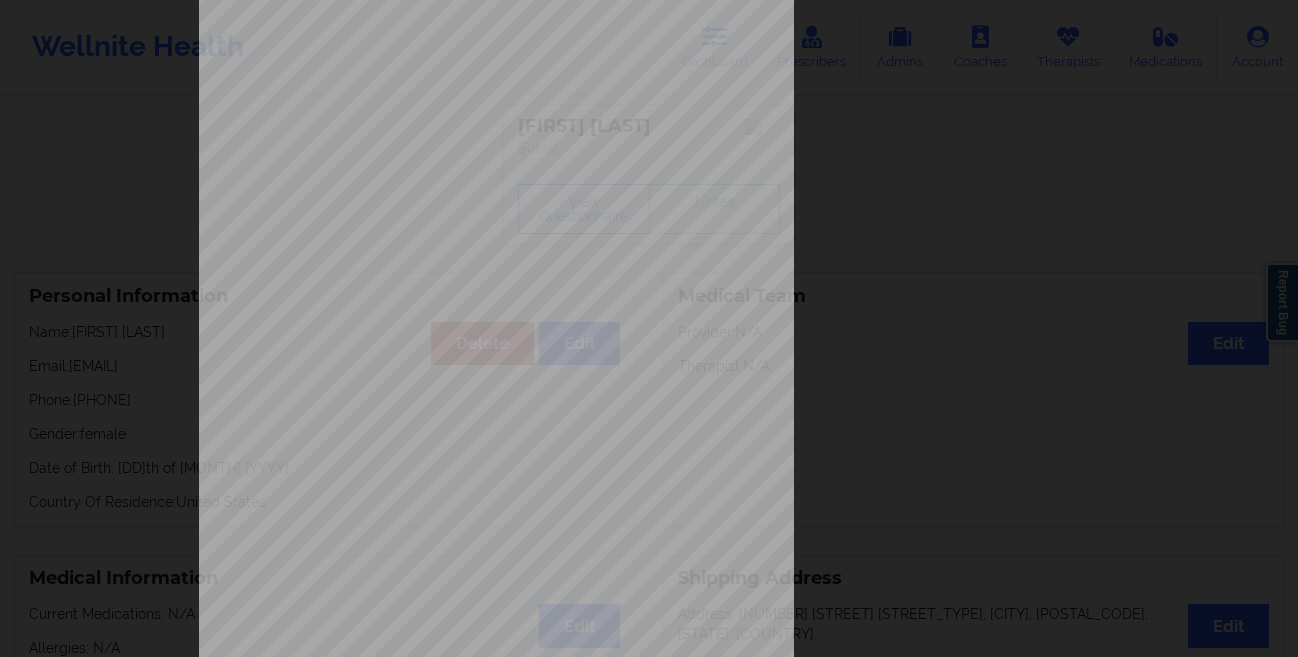 scroll, scrollTop: 0, scrollLeft: 0, axis: both 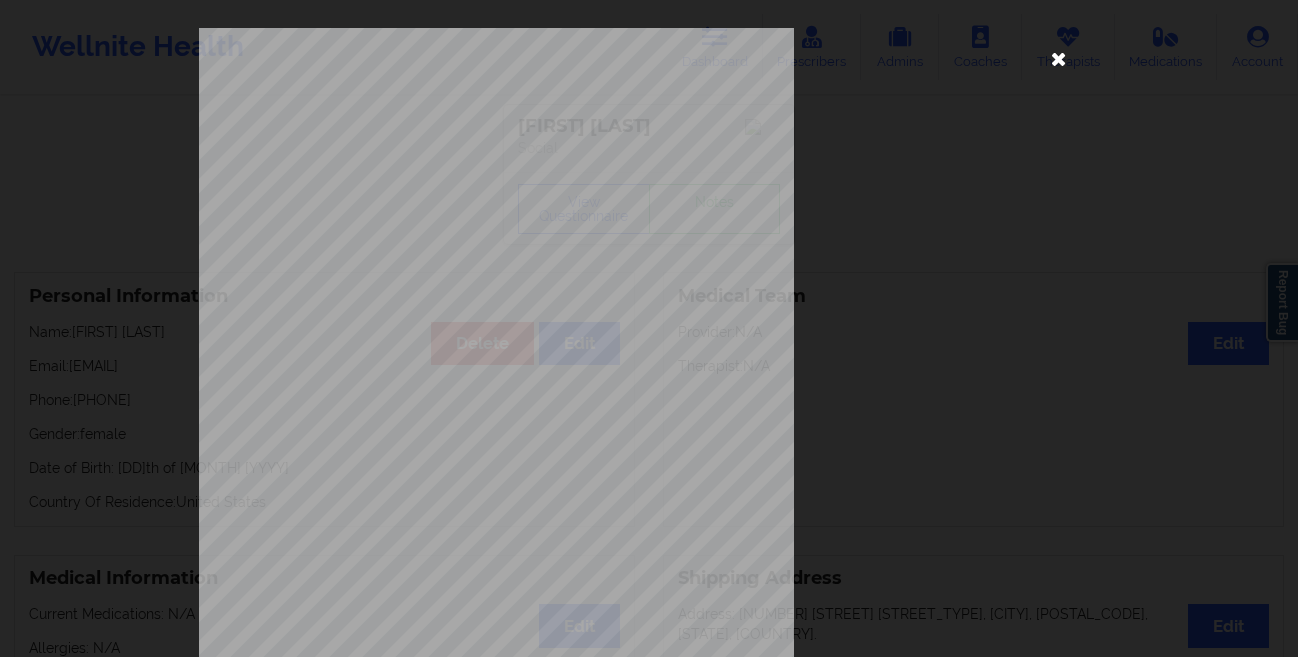click at bounding box center (1059, 58) 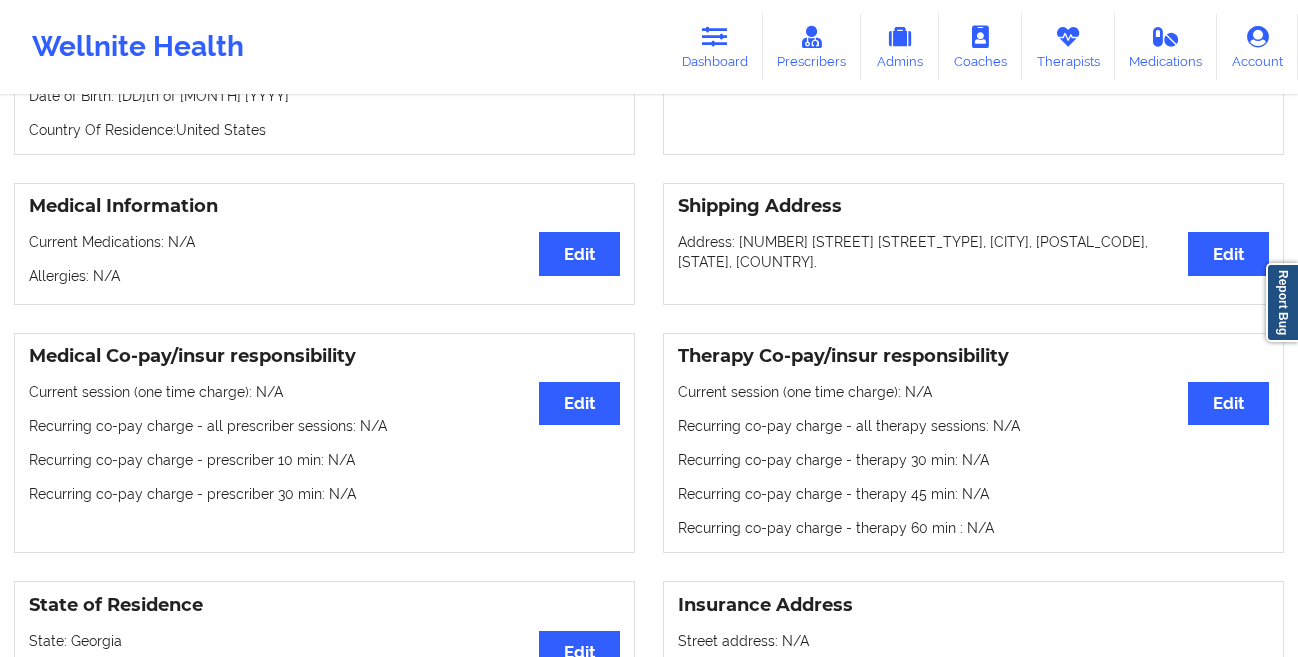 scroll, scrollTop: 315, scrollLeft: 0, axis: vertical 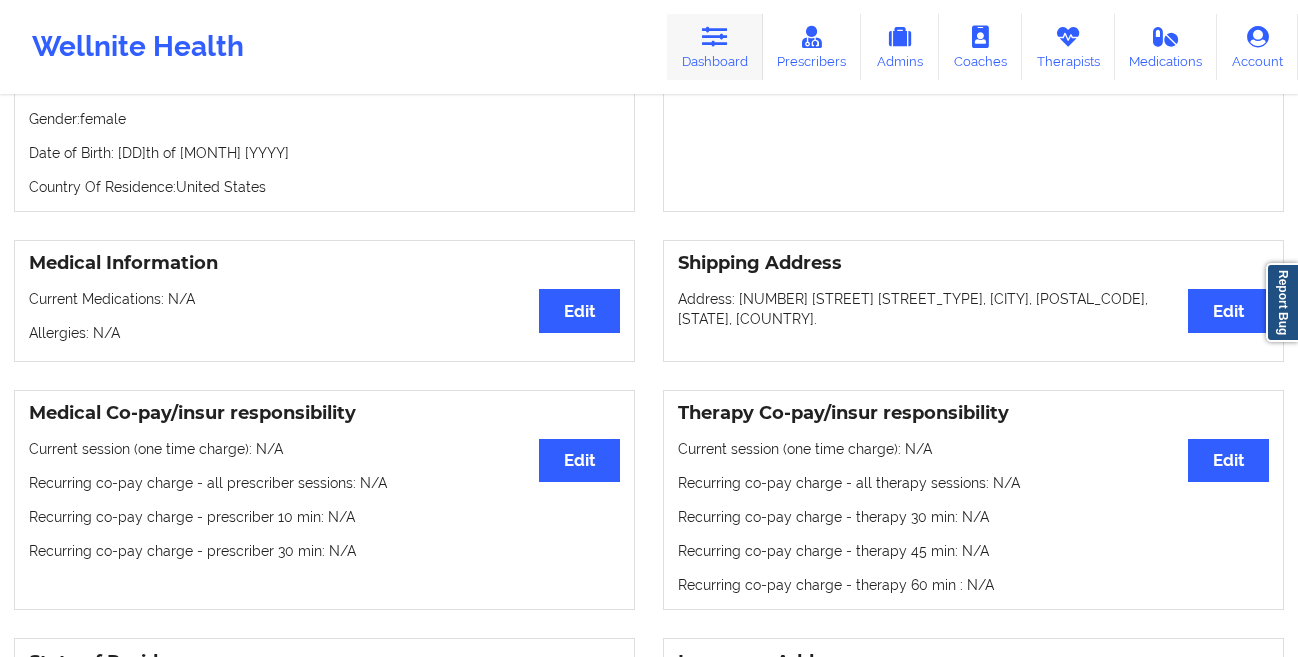 click at bounding box center (715, 37) 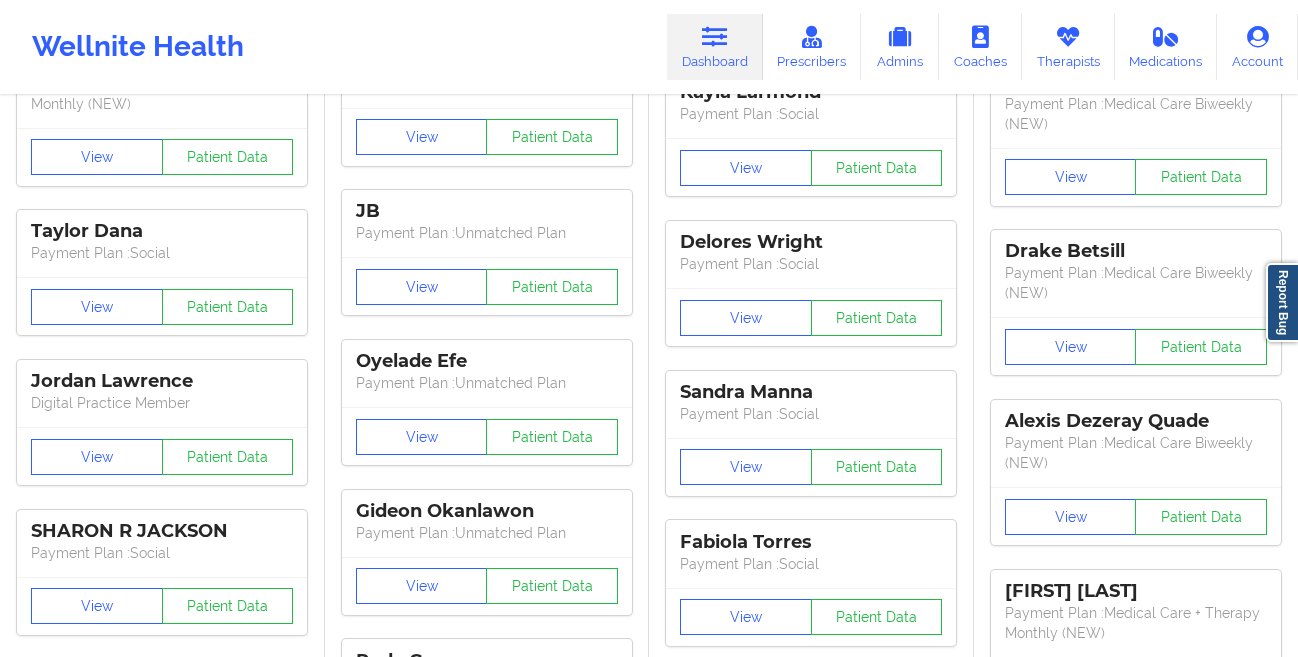 scroll, scrollTop: 0, scrollLeft: 0, axis: both 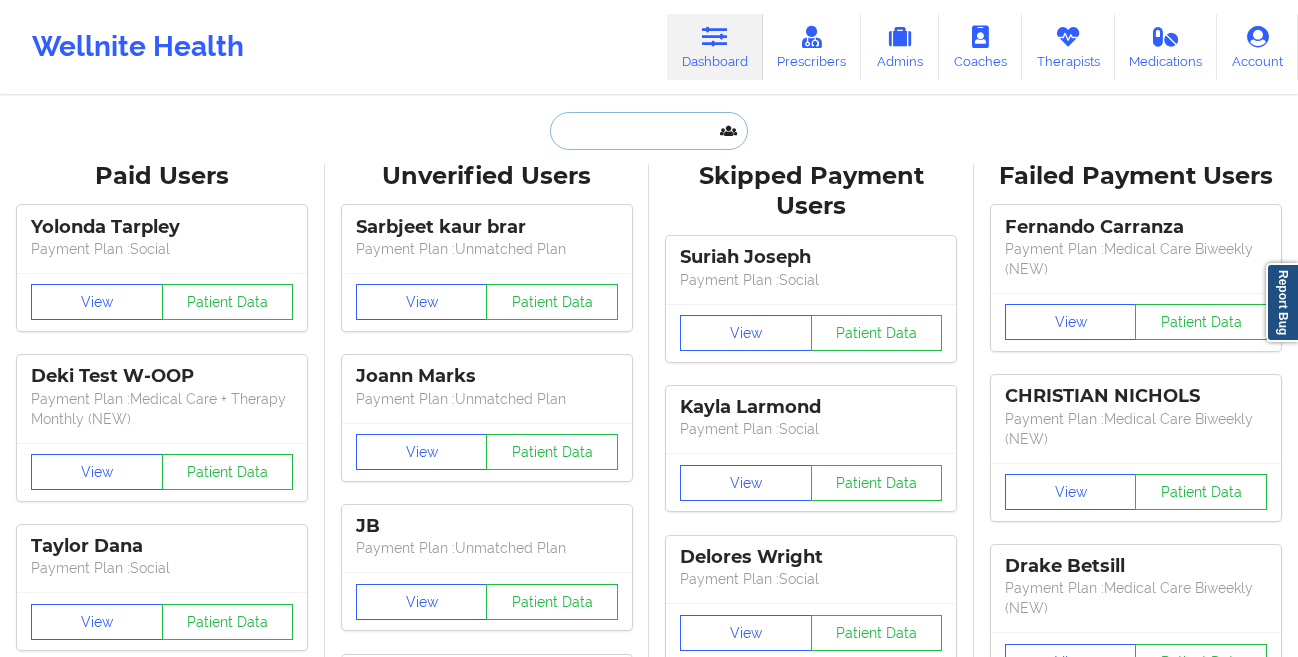 click at bounding box center [649, 131] 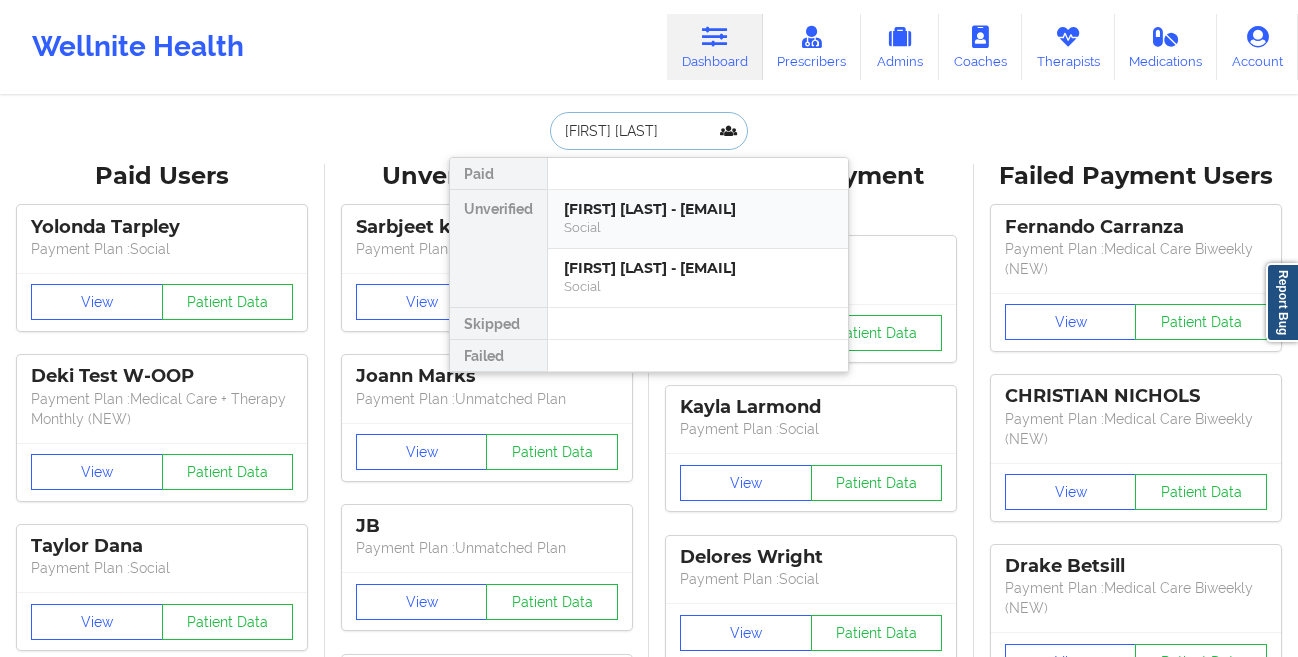 click on "[FIRST] [LAST] - [EMAIL]" at bounding box center [698, 209] 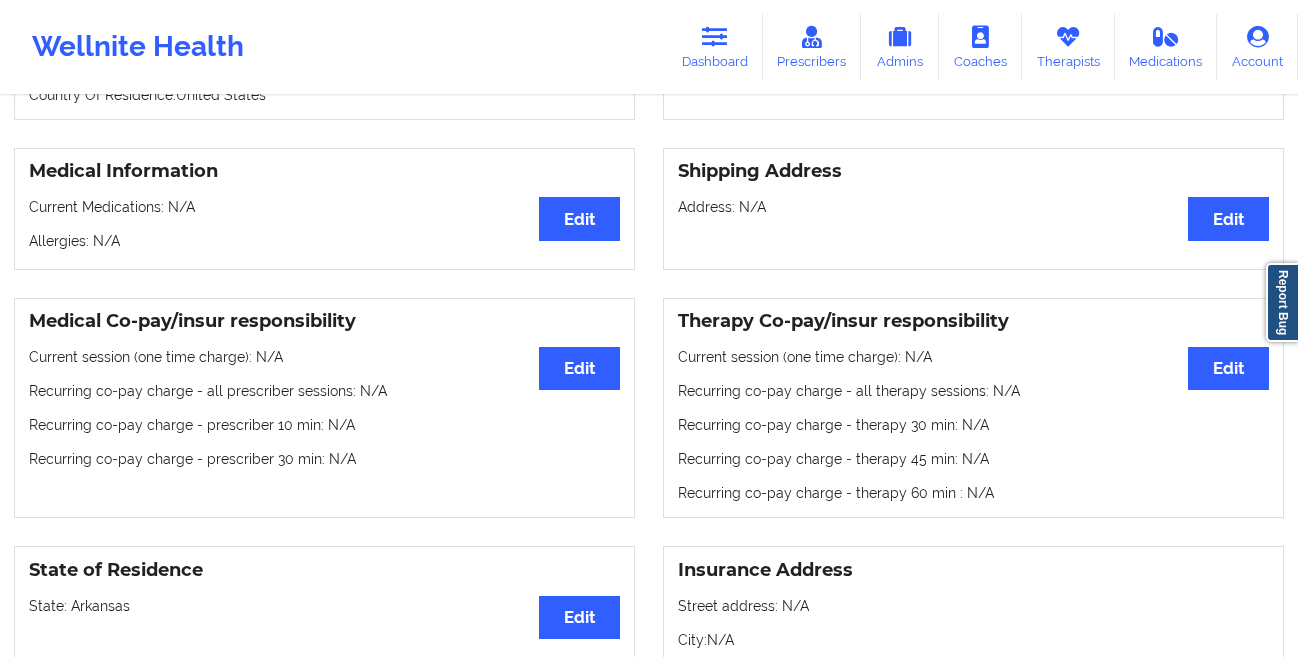 scroll, scrollTop: 0, scrollLeft: 0, axis: both 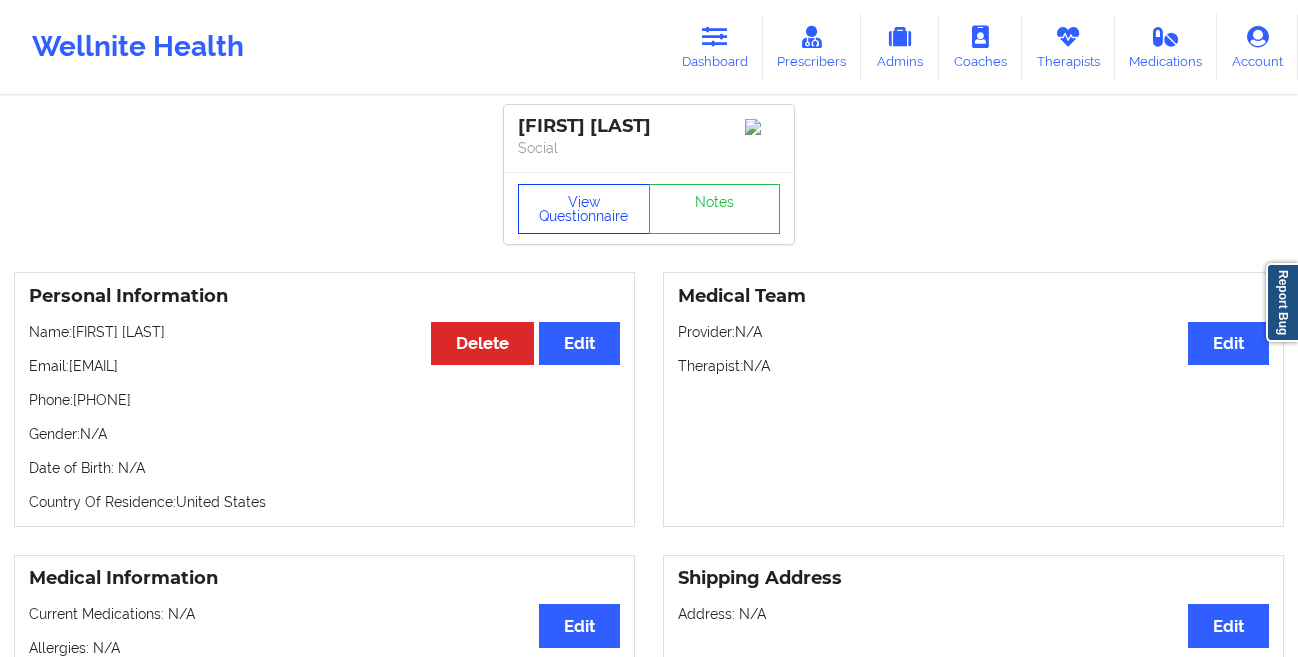 click on "View Questionnaire" at bounding box center (584, 209) 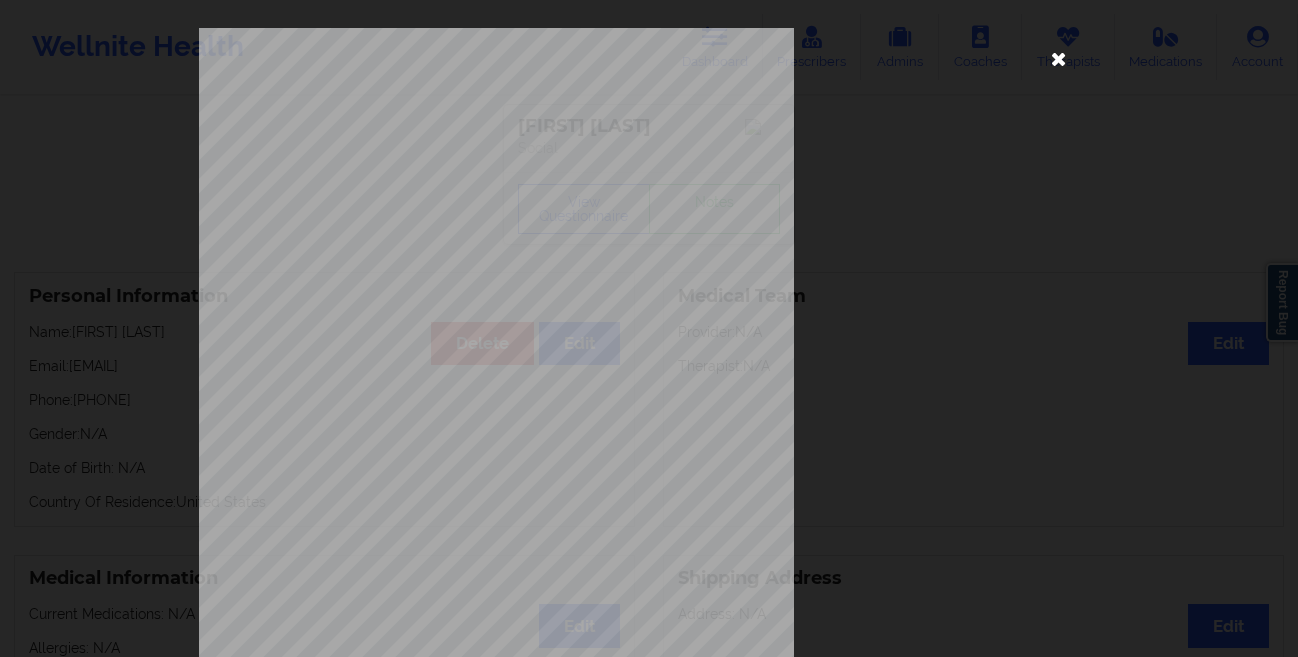 click at bounding box center [1059, 58] 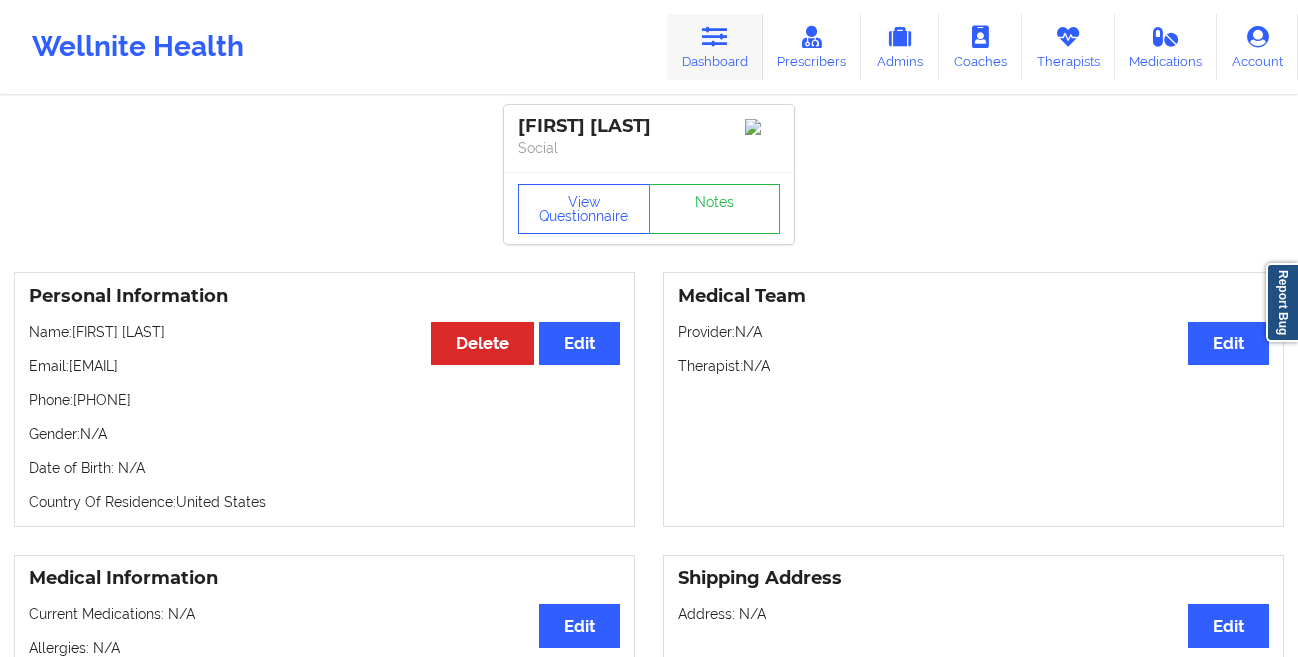 click on "Dashboard" at bounding box center [715, 47] 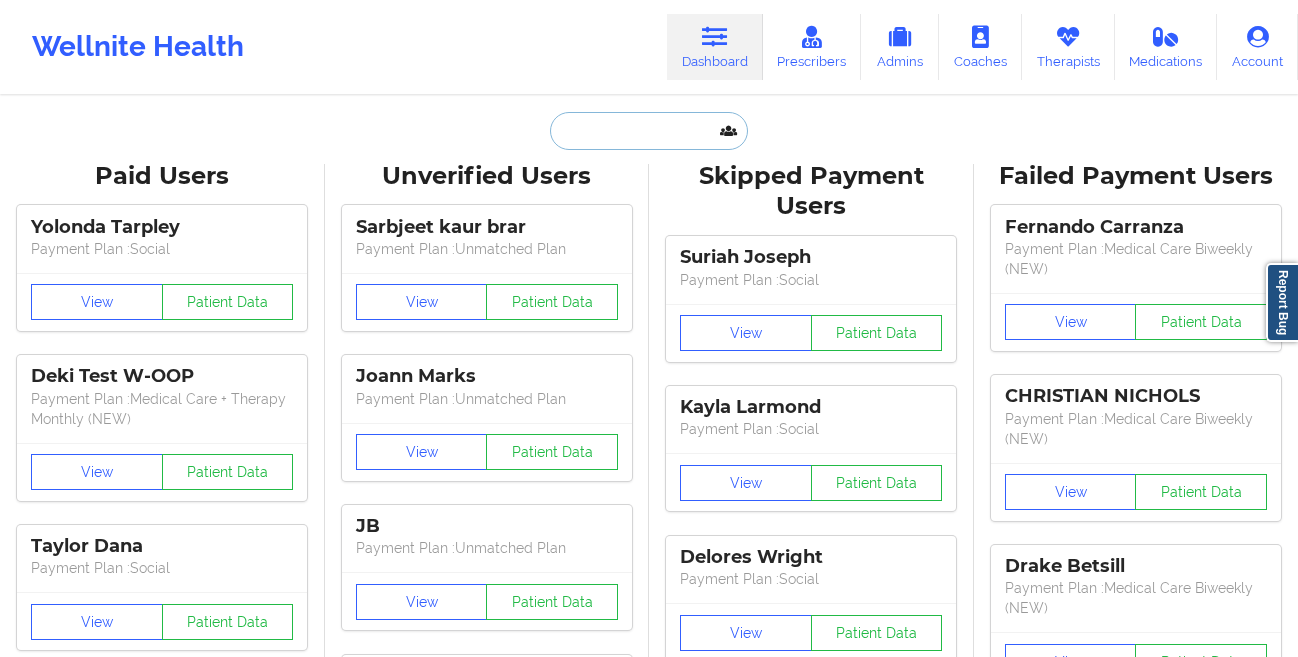 click at bounding box center [649, 131] 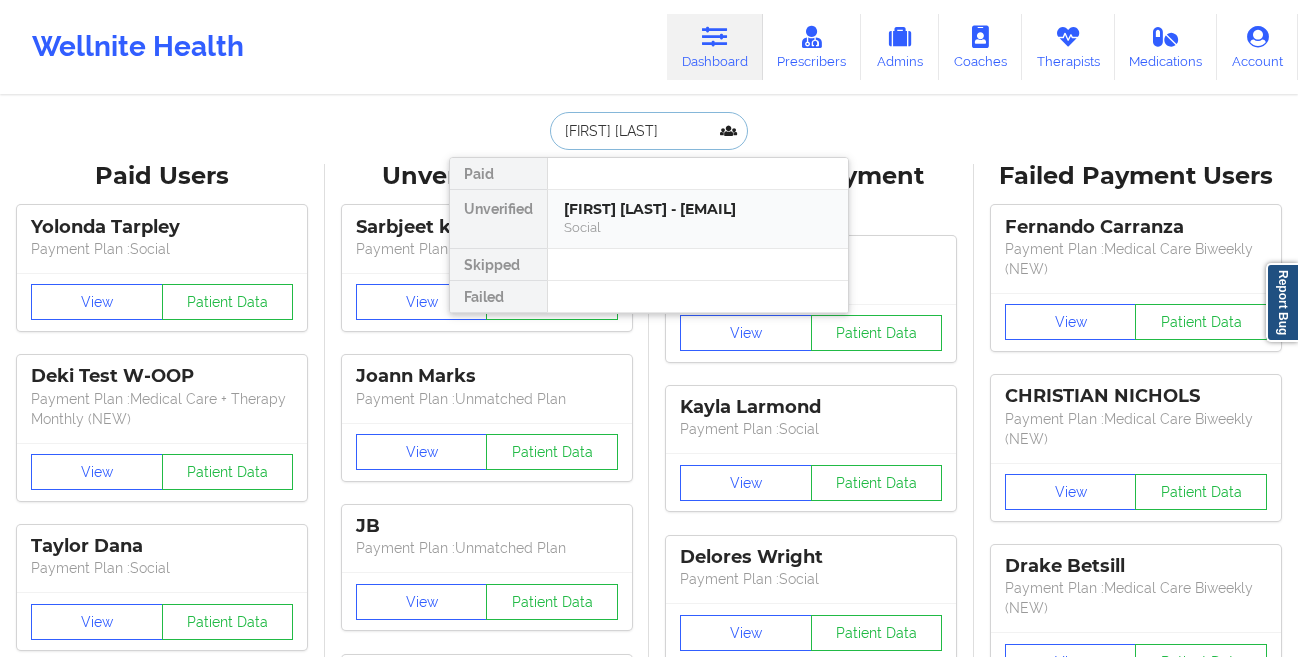 click on "[FIRST] [LAST] - [EMAIL]" at bounding box center [698, 209] 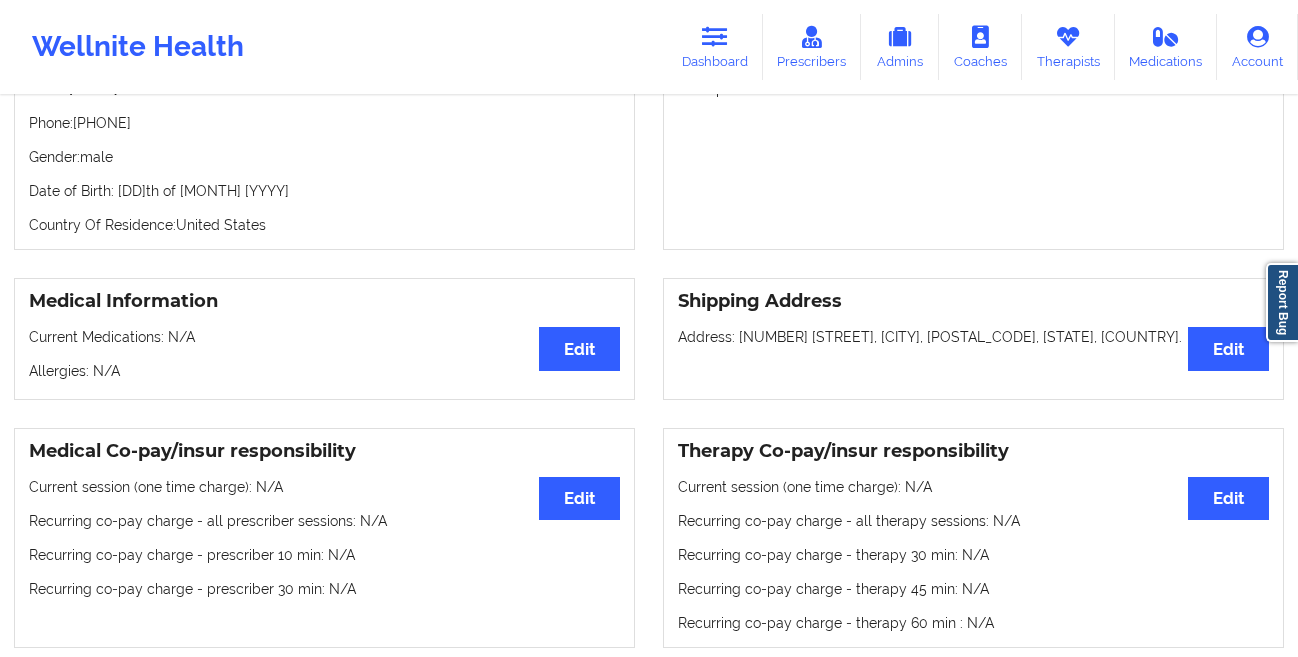 scroll, scrollTop: 0, scrollLeft: 0, axis: both 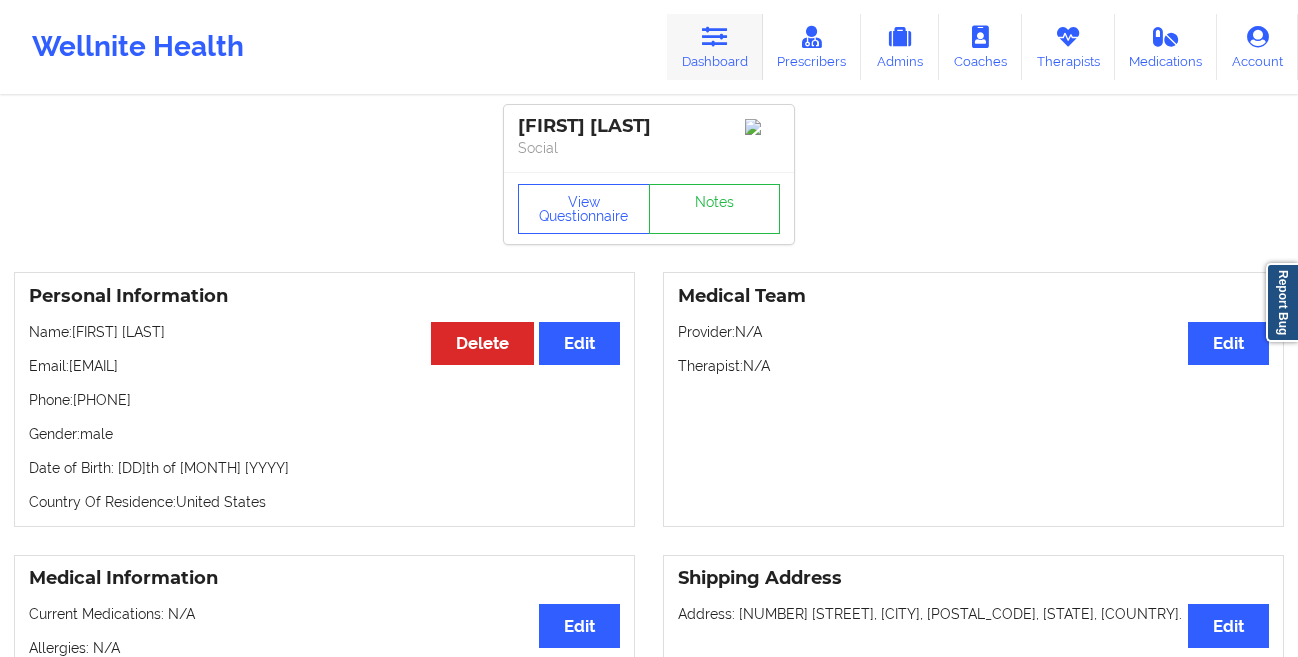 click at bounding box center [715, 37] 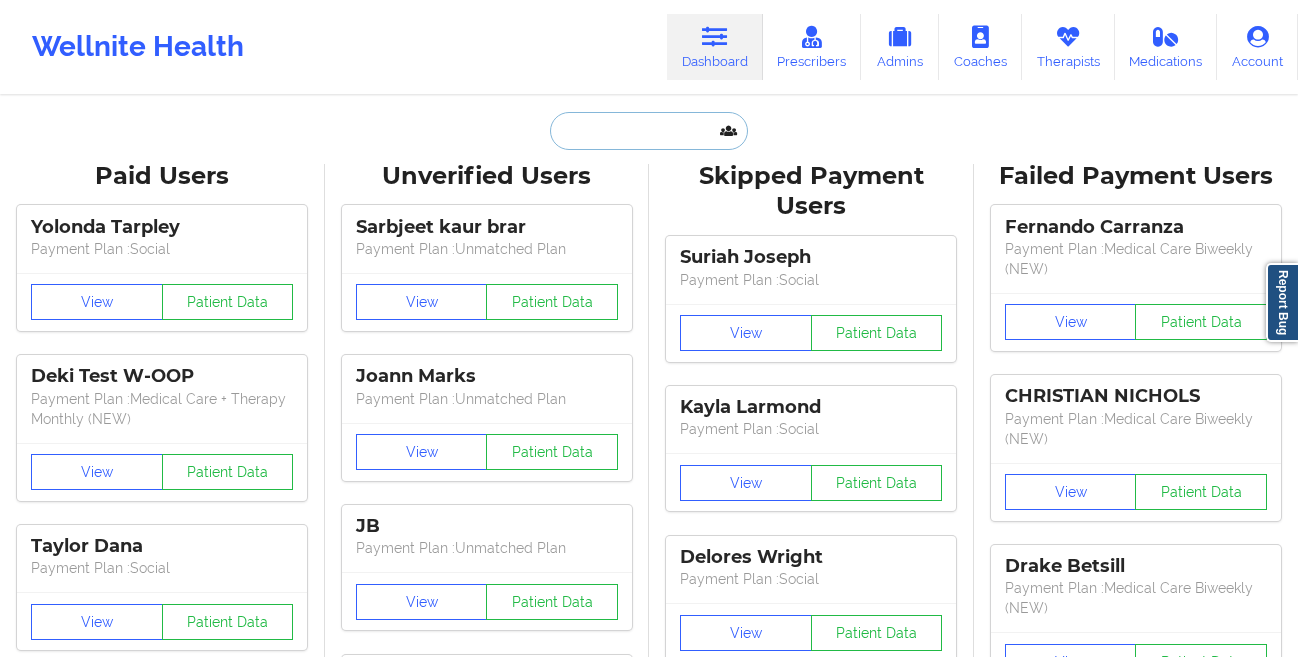 click at bounding box center (649, 131) 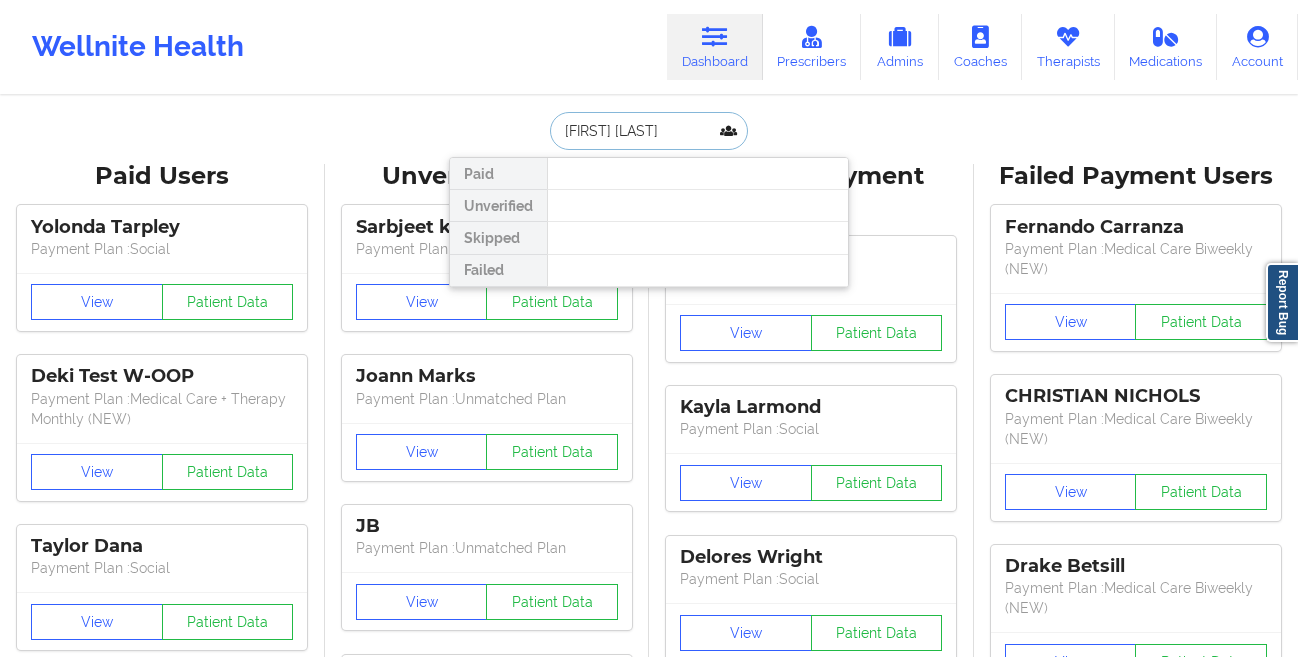 paste on "[EMAIL]" 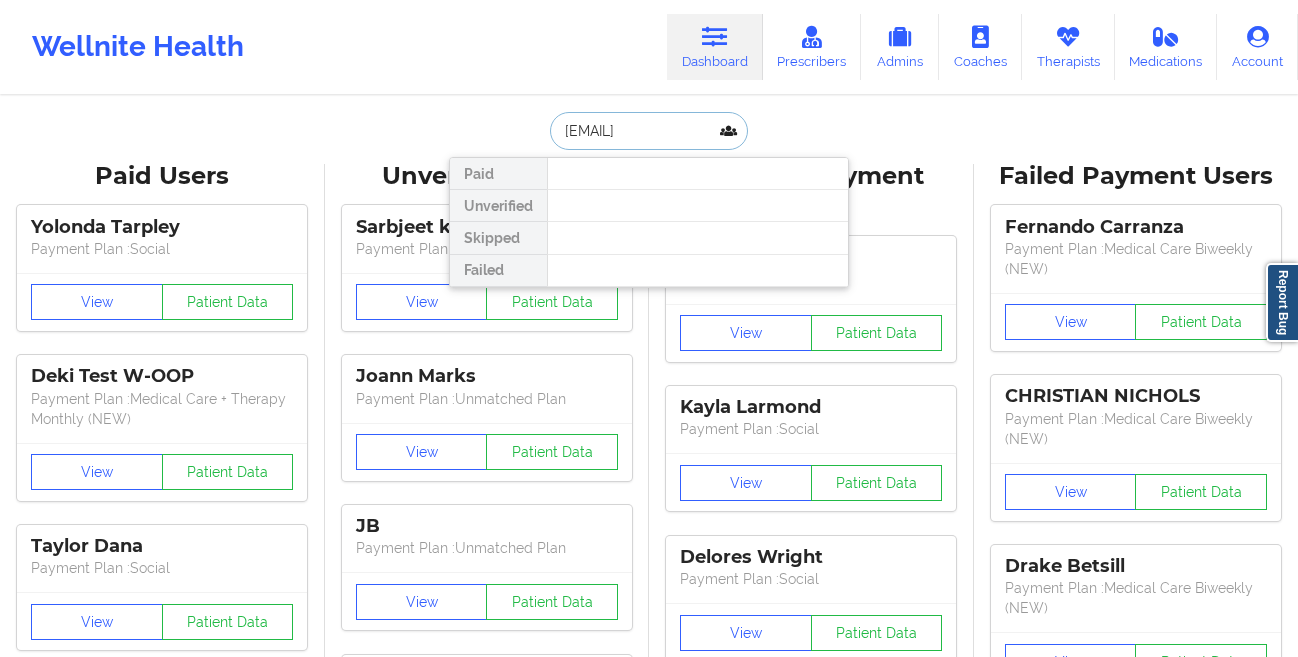scroll, scrollTop: 0, scrollLeft: 21, axis: horizontal 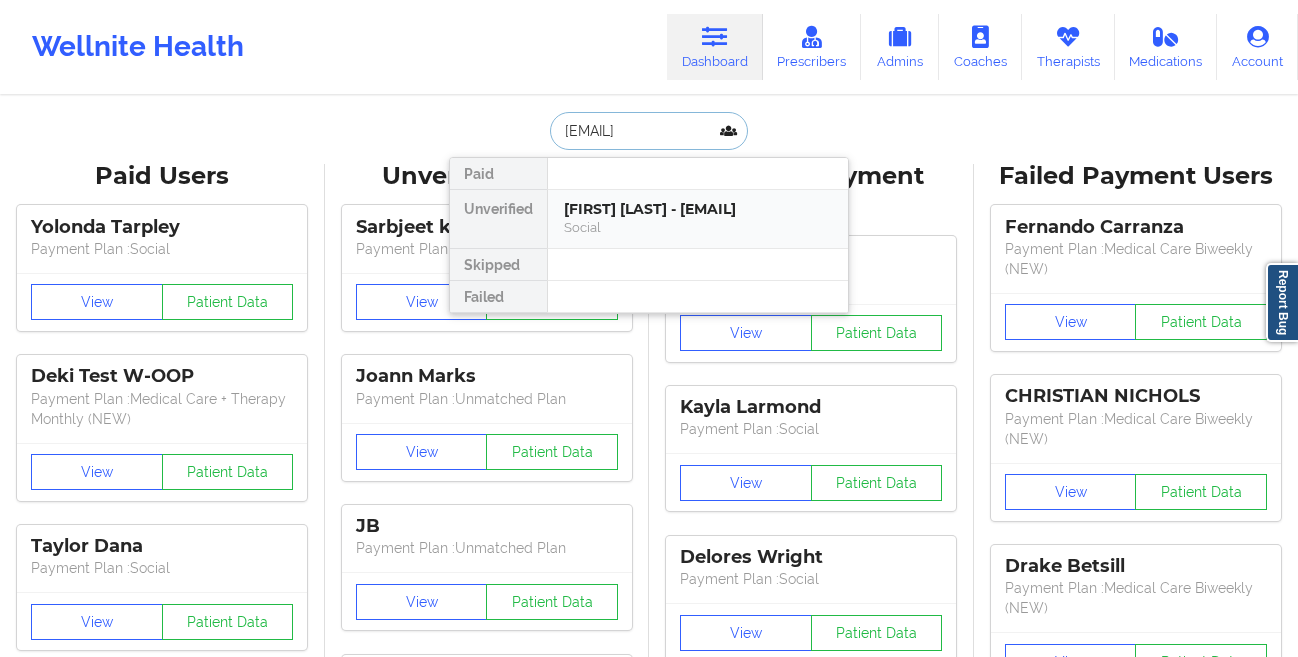 click on "[FIRST] [LAST] - [EMAIL] Social" at bounding box center [698, 219] 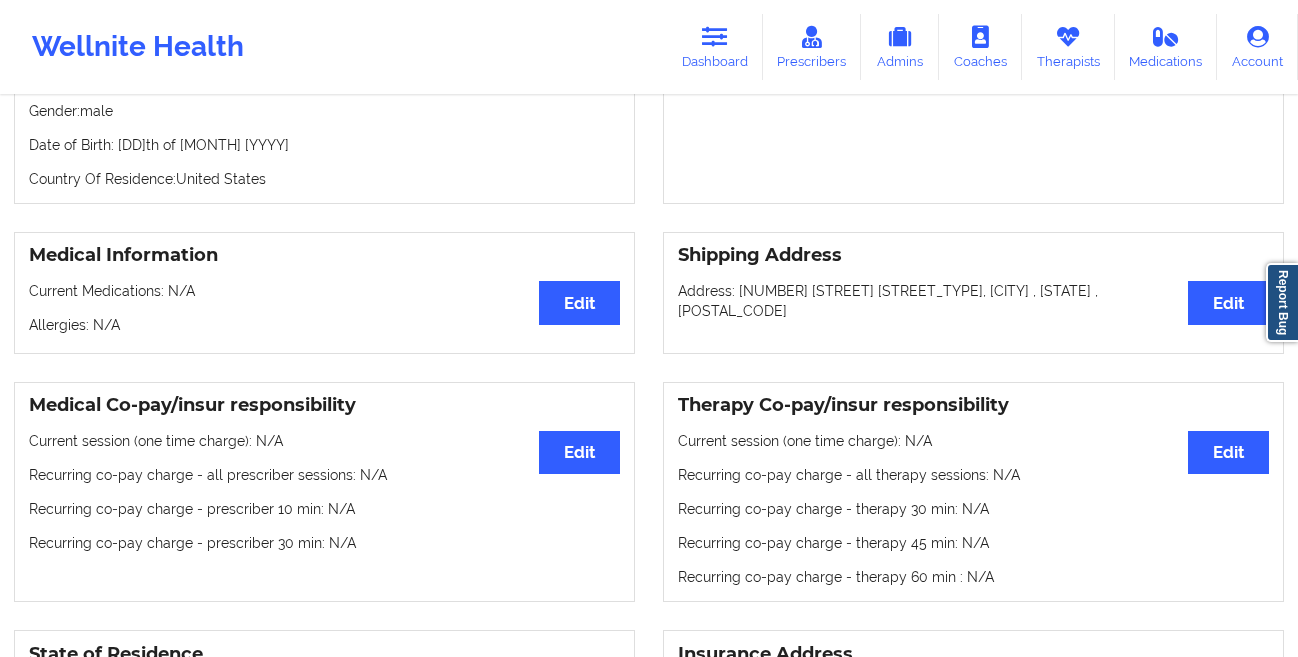 scroll, scrollTop: 0, scrollLeft: 0, axis: both 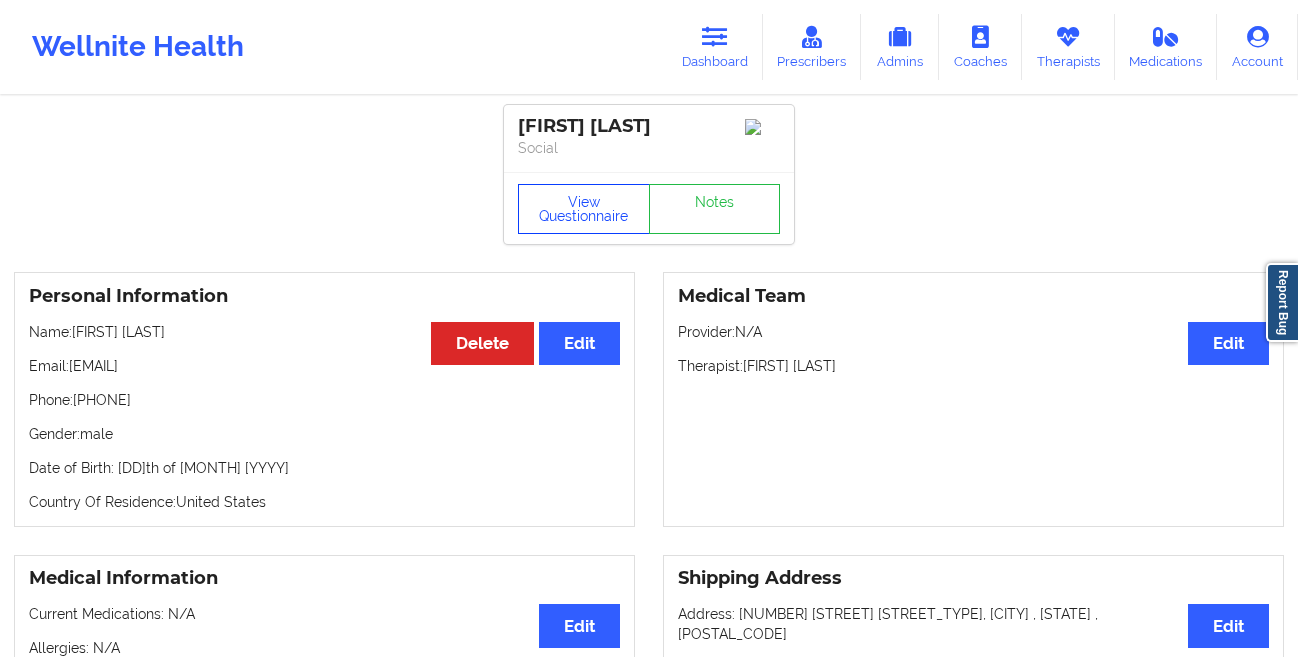 click on "View Questionnaire" at bounding box center (584, 209) 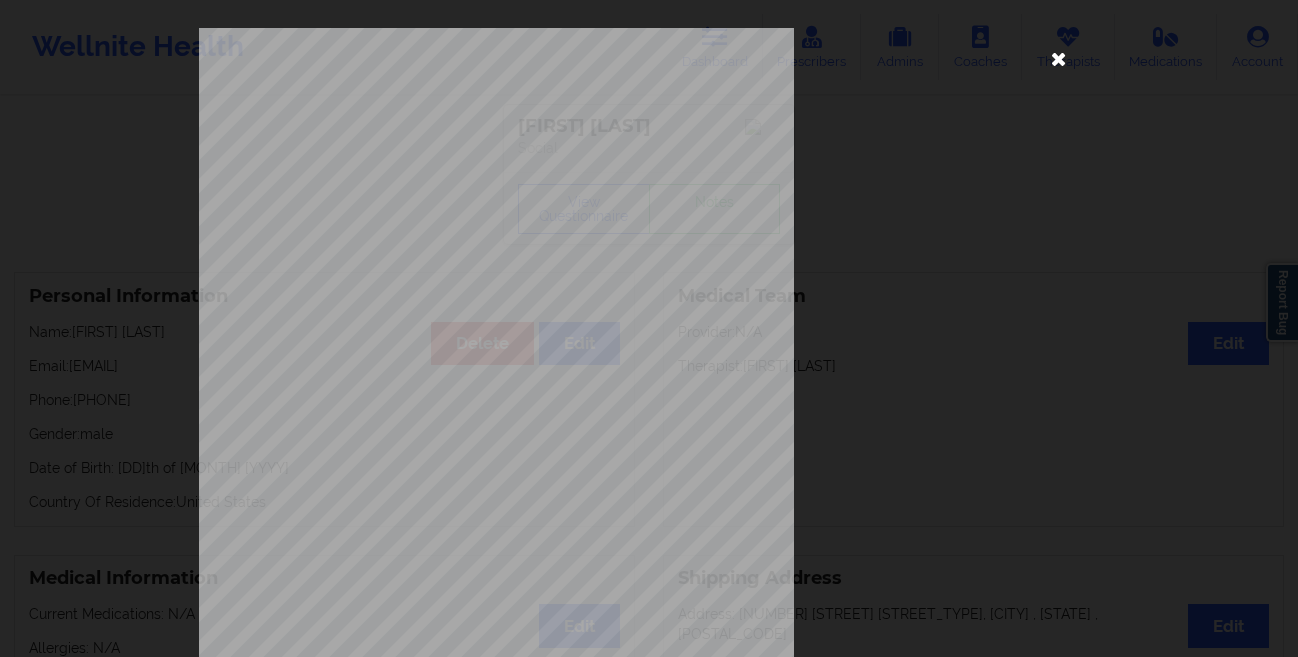 click at bounding box center [1059, 58] 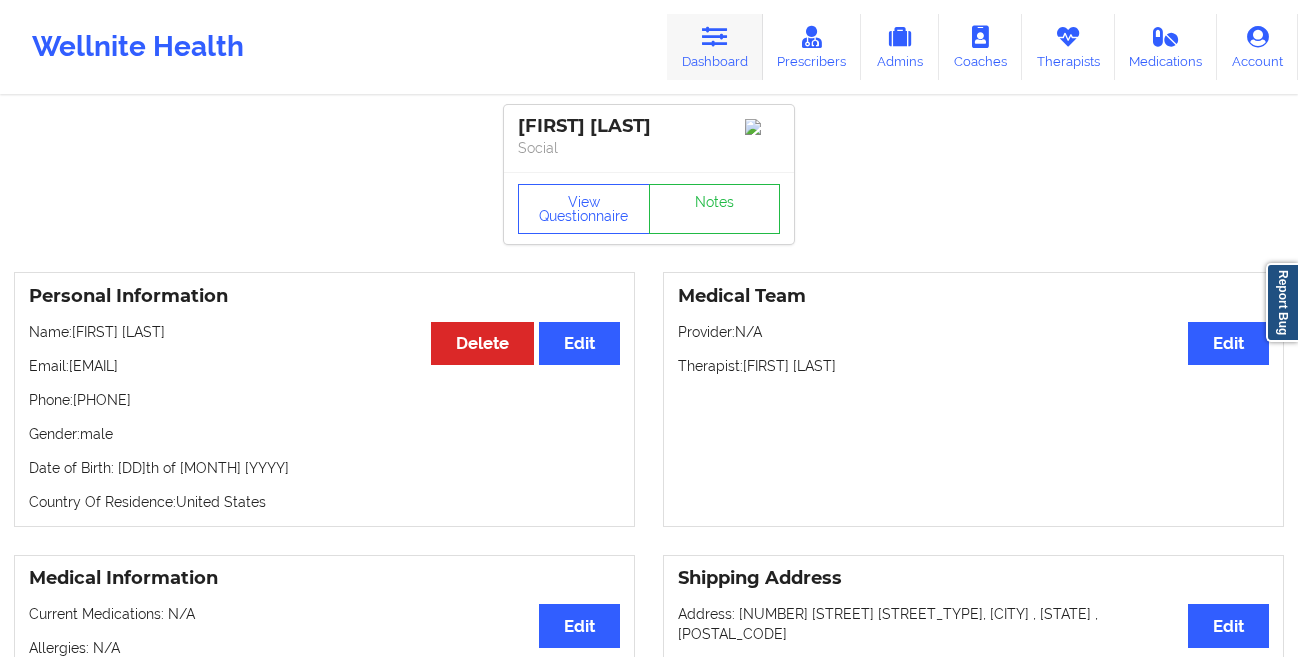 click on "Dashboard" at bounding box center [715, 47] 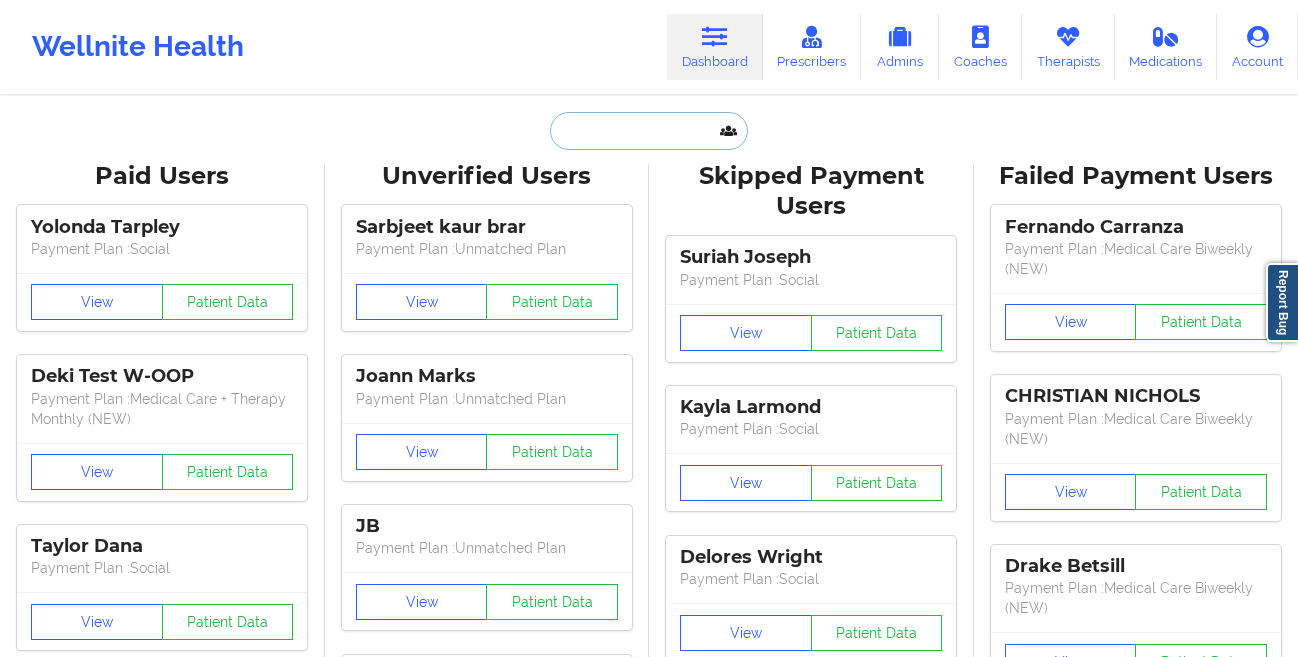 click at bounding box center (649, 131) 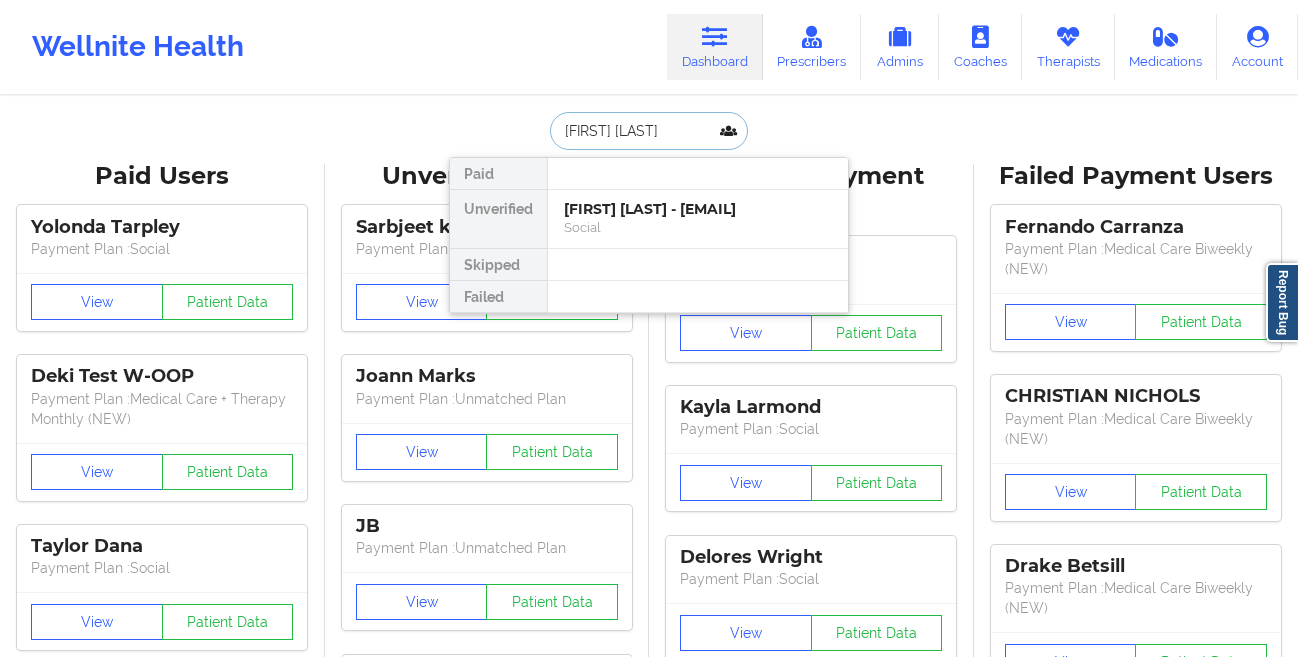 type on "[FIRST] [LAST]" 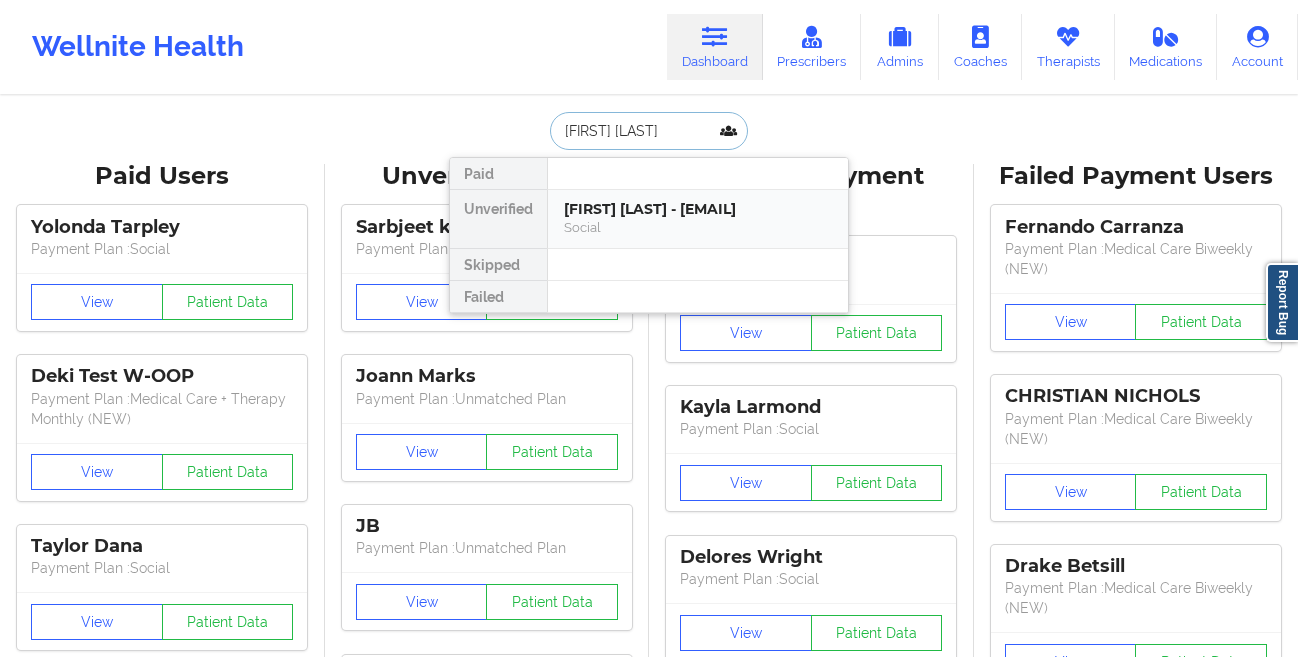 click on "[FIRST] [LAST] - [EMAIL]" at bounding box center (698, 209) 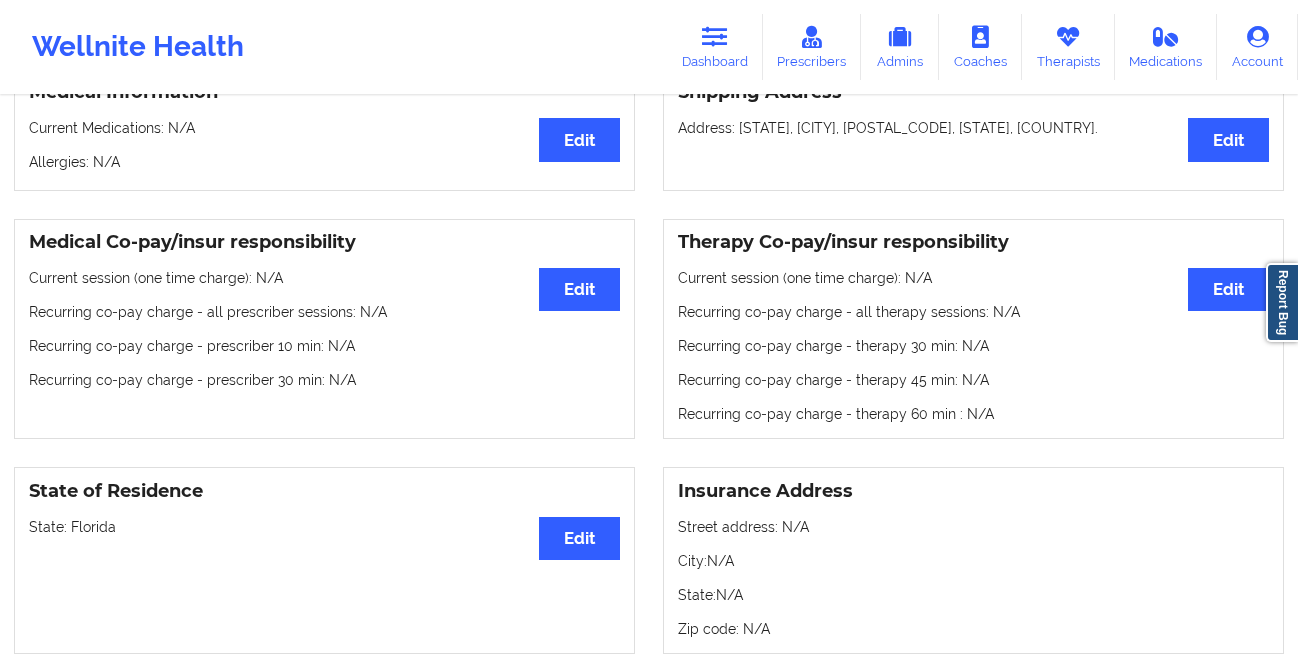 scroll, scrollTop: 0, scrollLeft: 0, axis: both 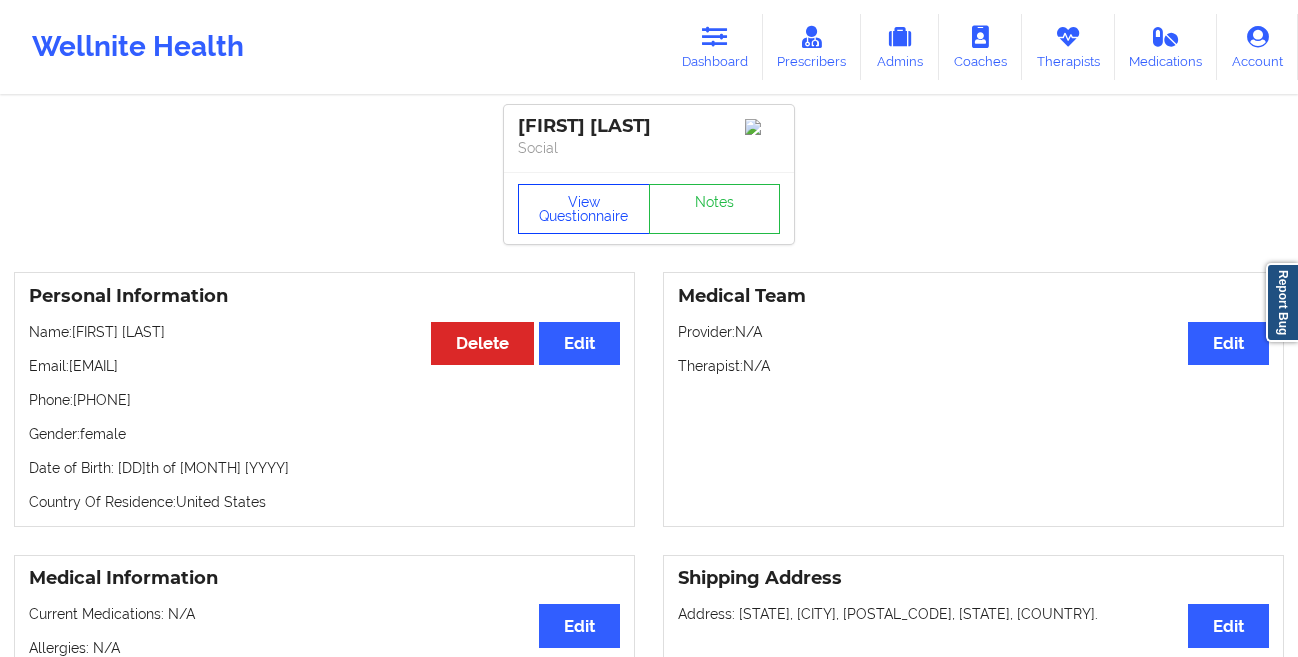 click on "View Questionnaire" at bounding box center [584, 209] 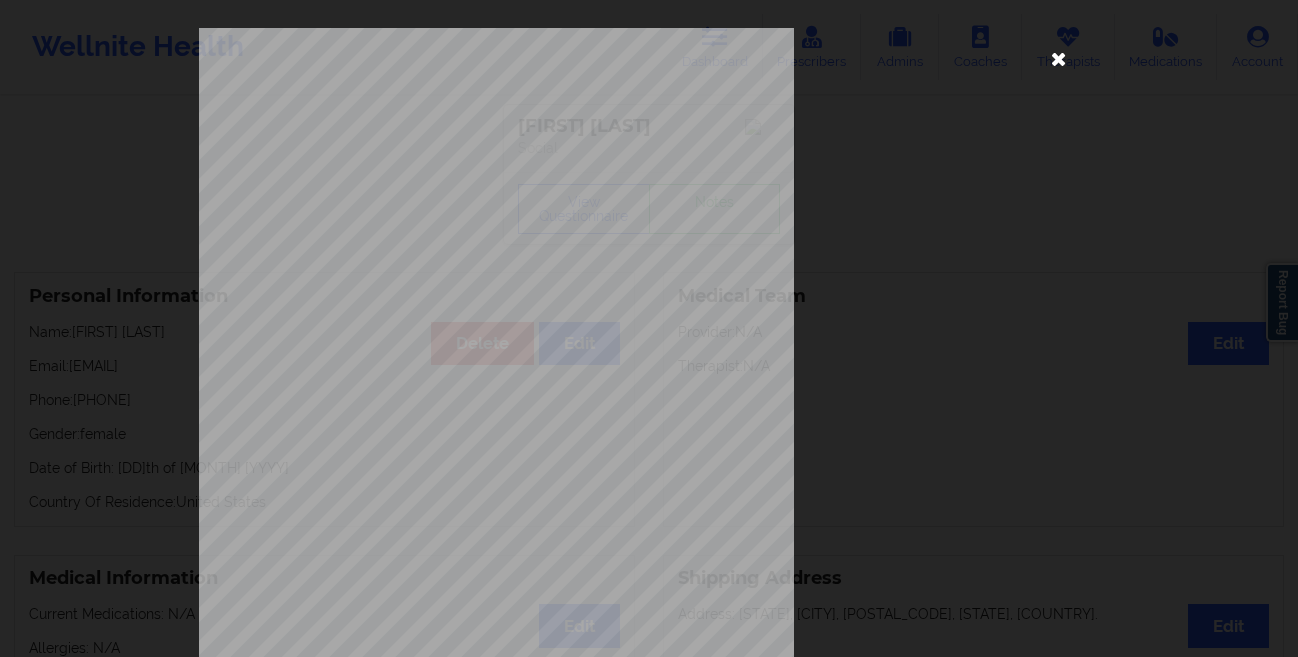 click at bounding box center [1059, 58] 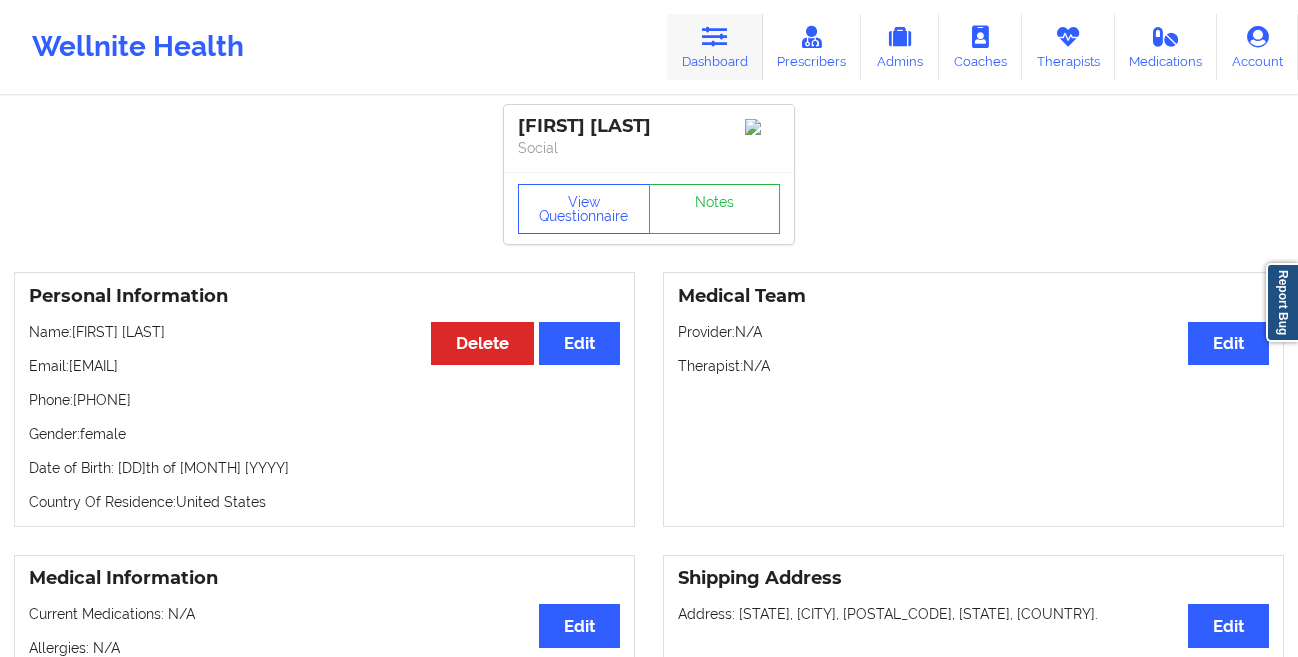 drag, startPoint x: 721, startPoint y: 46, endPoint x: 687, endPoint y: 48, distance: 34.058773 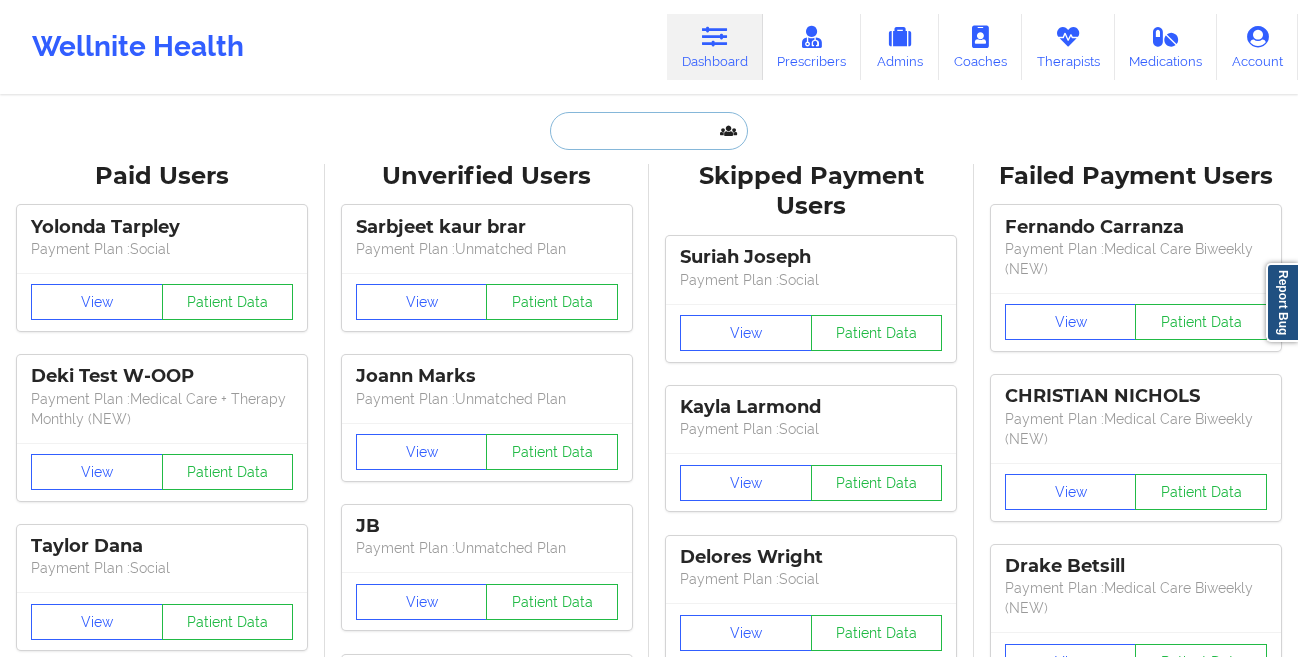 click at bounding box center [649, 131] 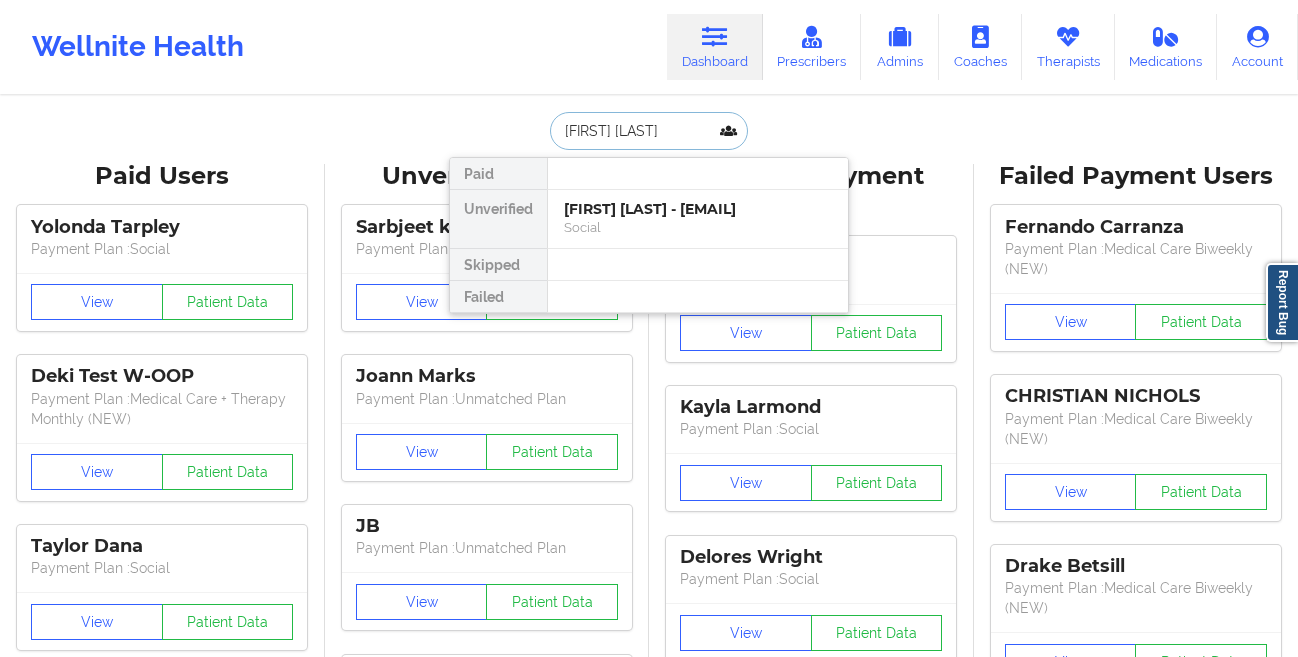 type on "[FIRST] [LAST]" 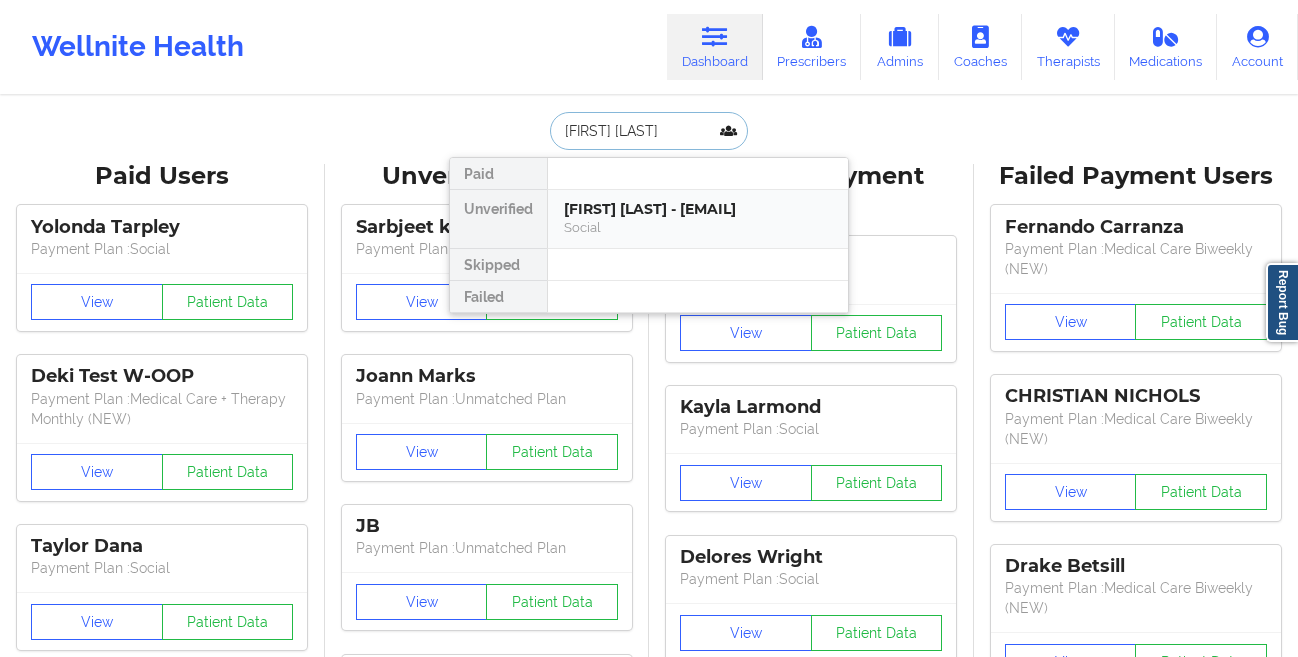 click on "[FIRST] [LAST] - [EMAIL]" at bounding box center [698, 209] 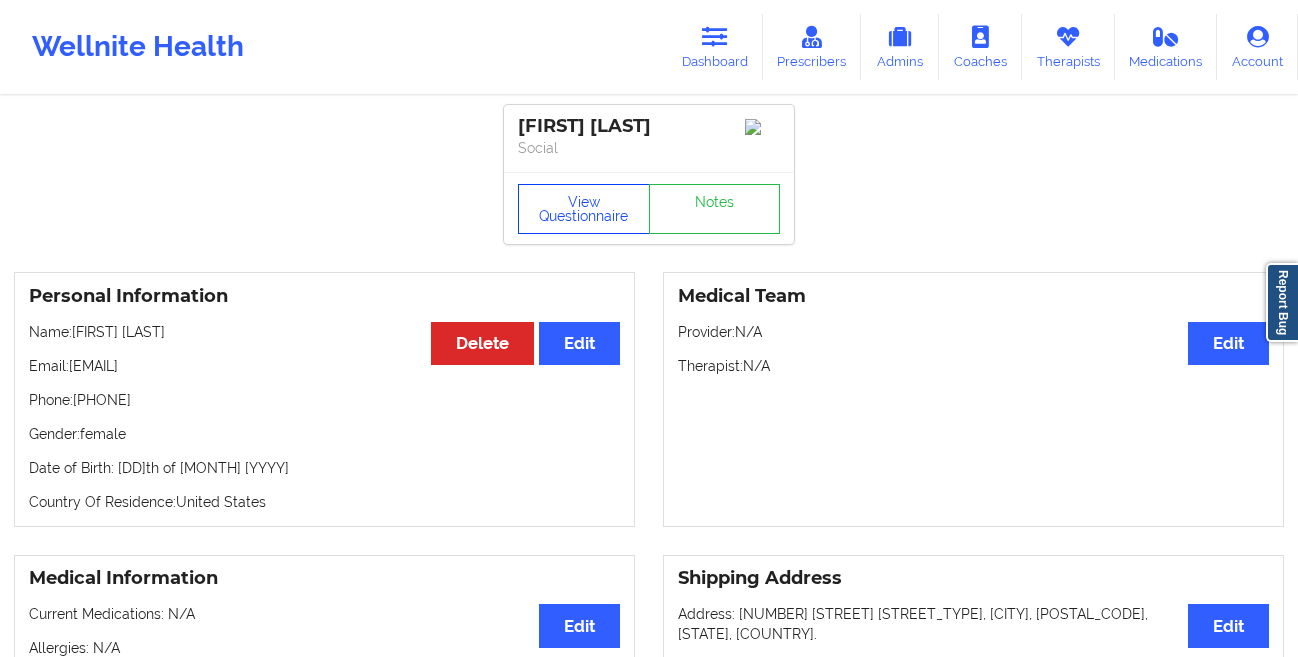 click on "View Questionnaire" at bounding box center (584, 209) 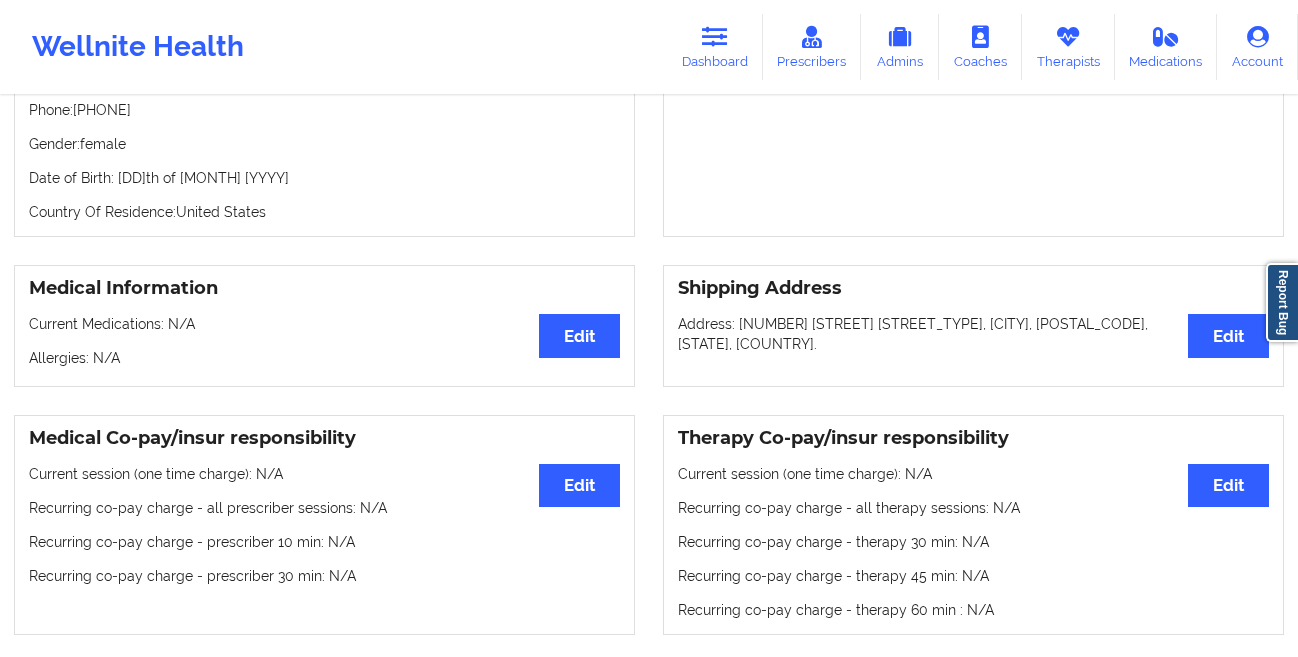 scroll, scrollTop: 0, scrollLeft: 0, axis: both 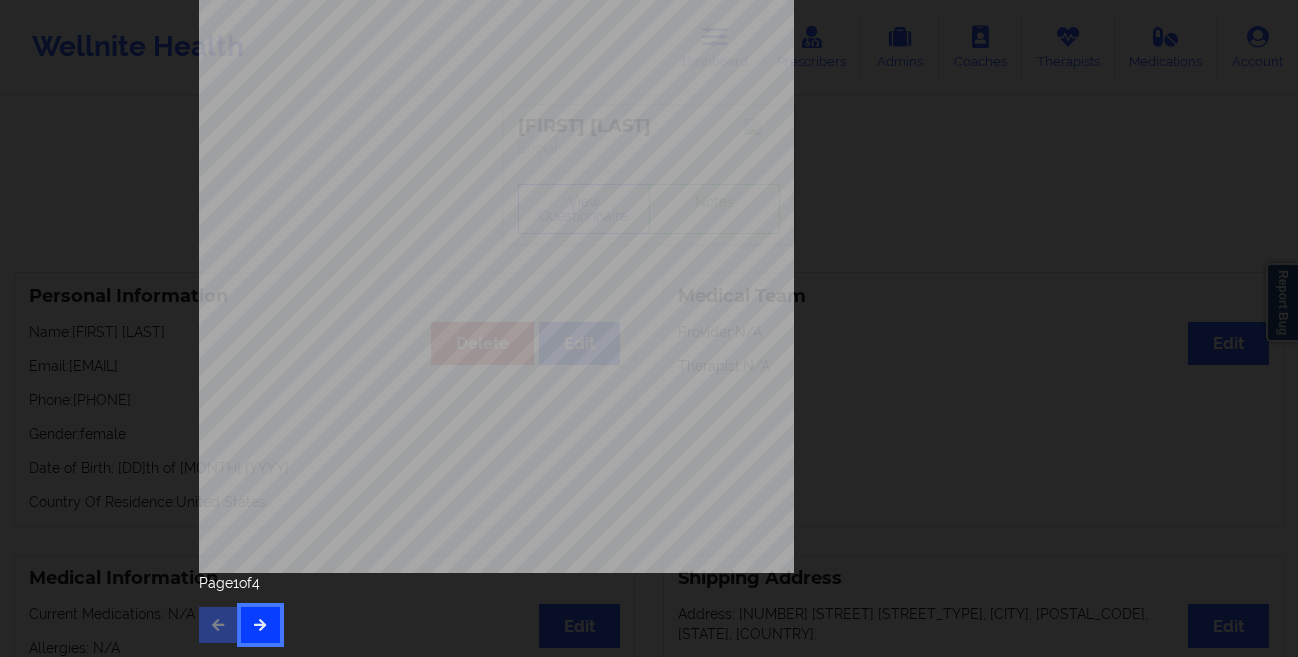 click at bounding box center [260, 624] 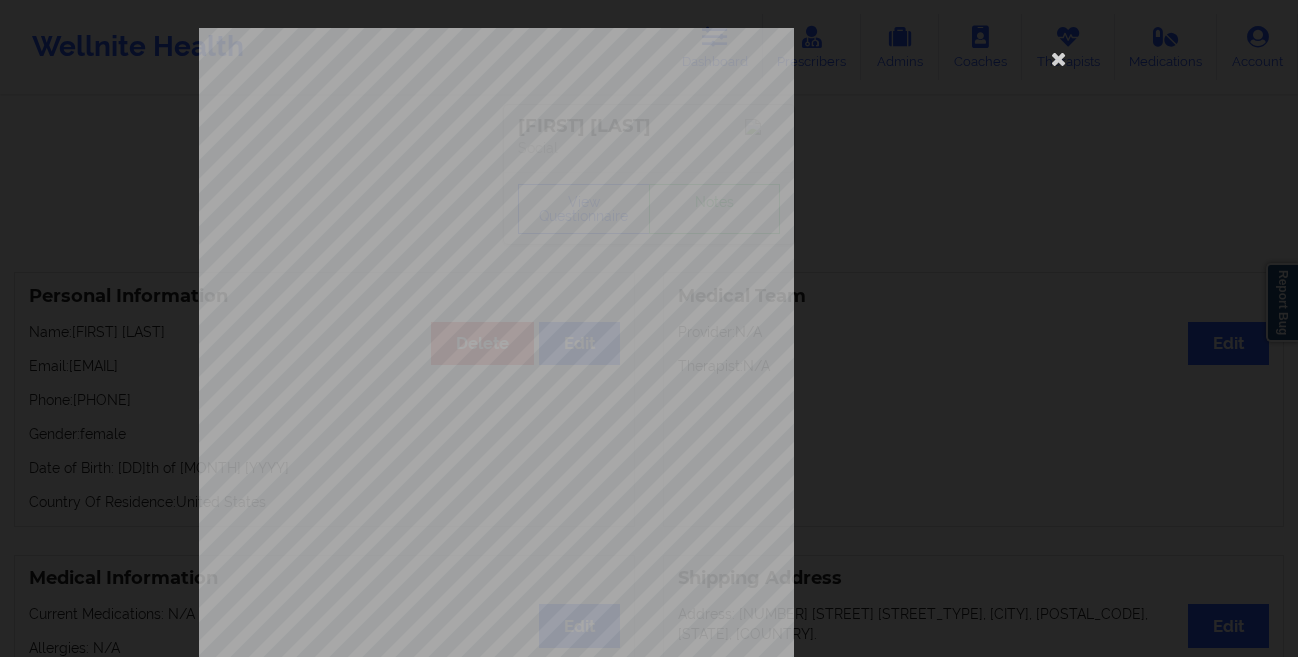 scroll, scrollTop: 297, scrollLeft: 0, axis: vertical 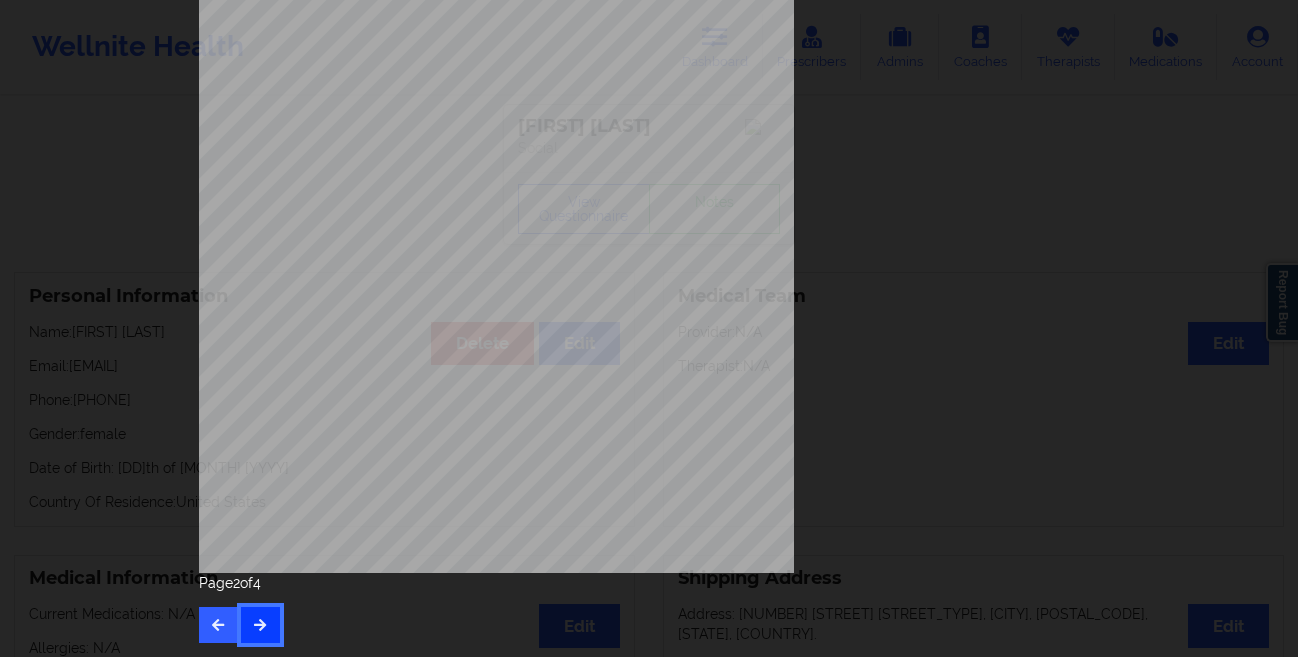 click at bounding box center (260, 624) 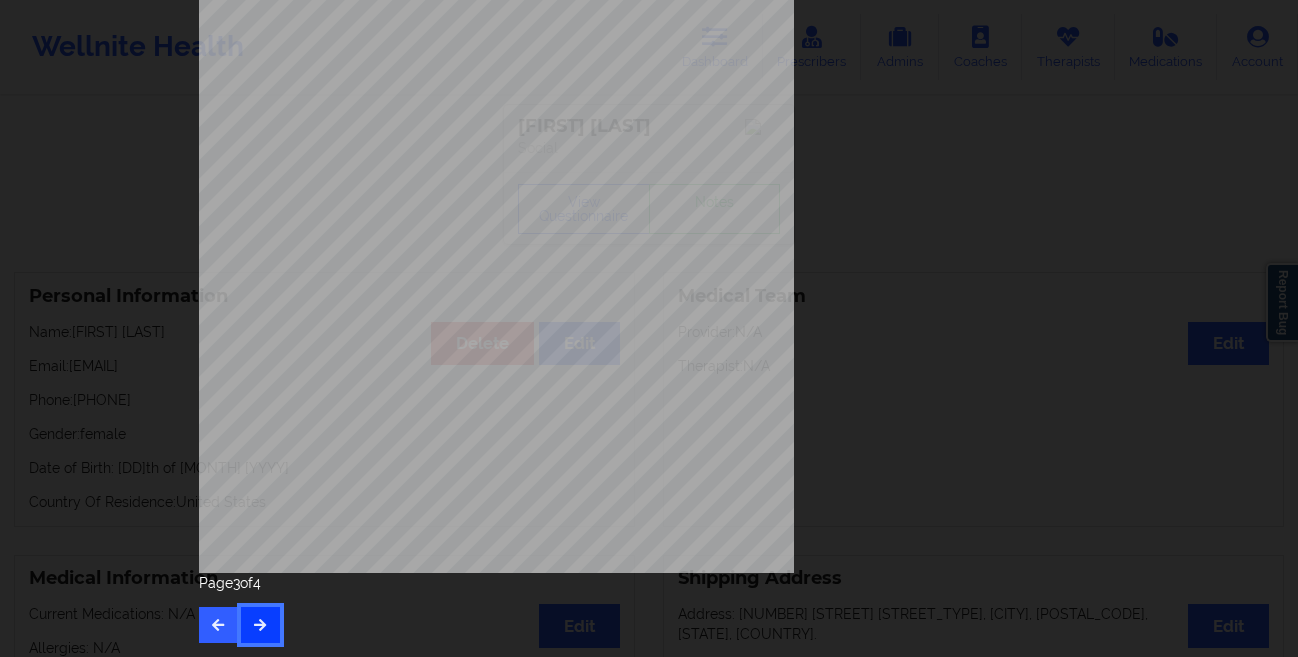 scroll, scrollTop: 0, scrollLeft: 0, axis: both 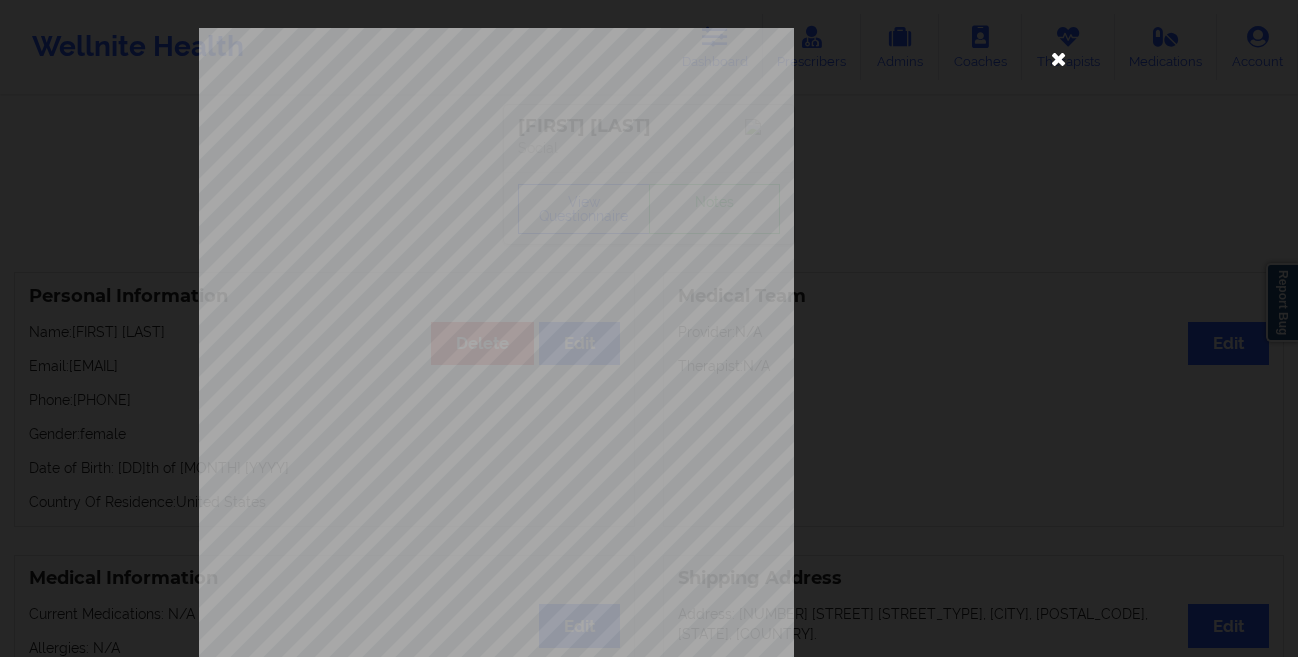 click at bounding box center [1059, 58] 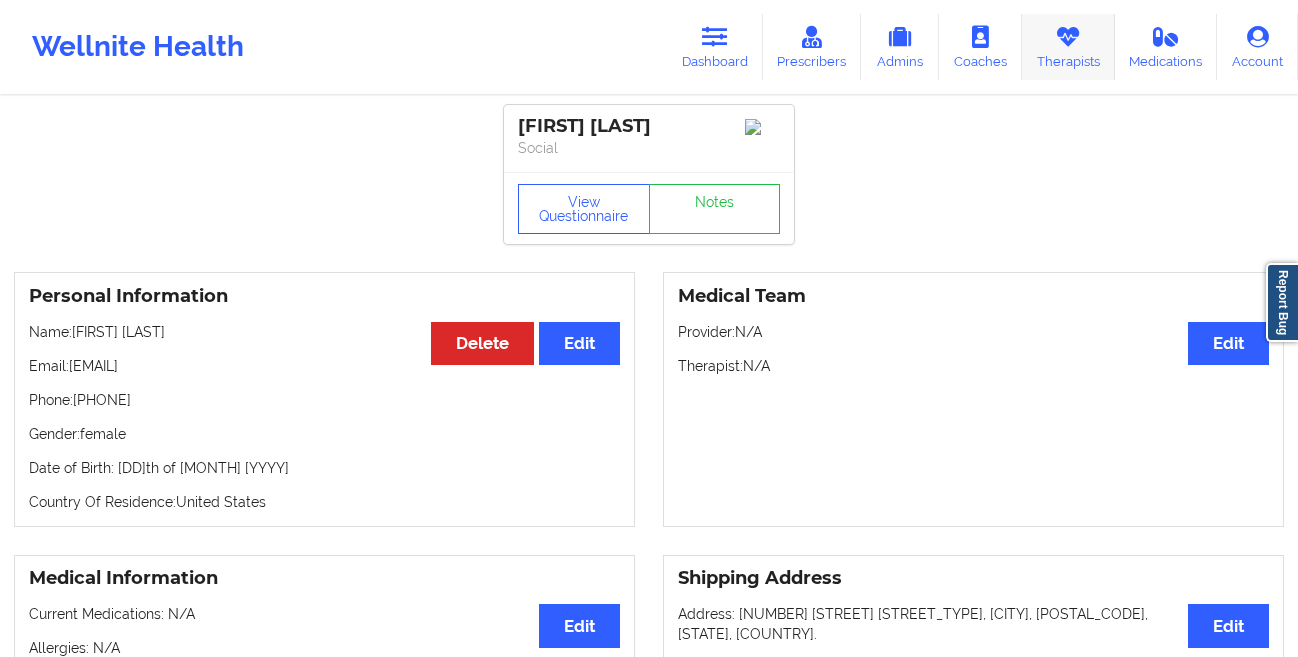 click on "Therapists" at bounding box center [1068, 47] 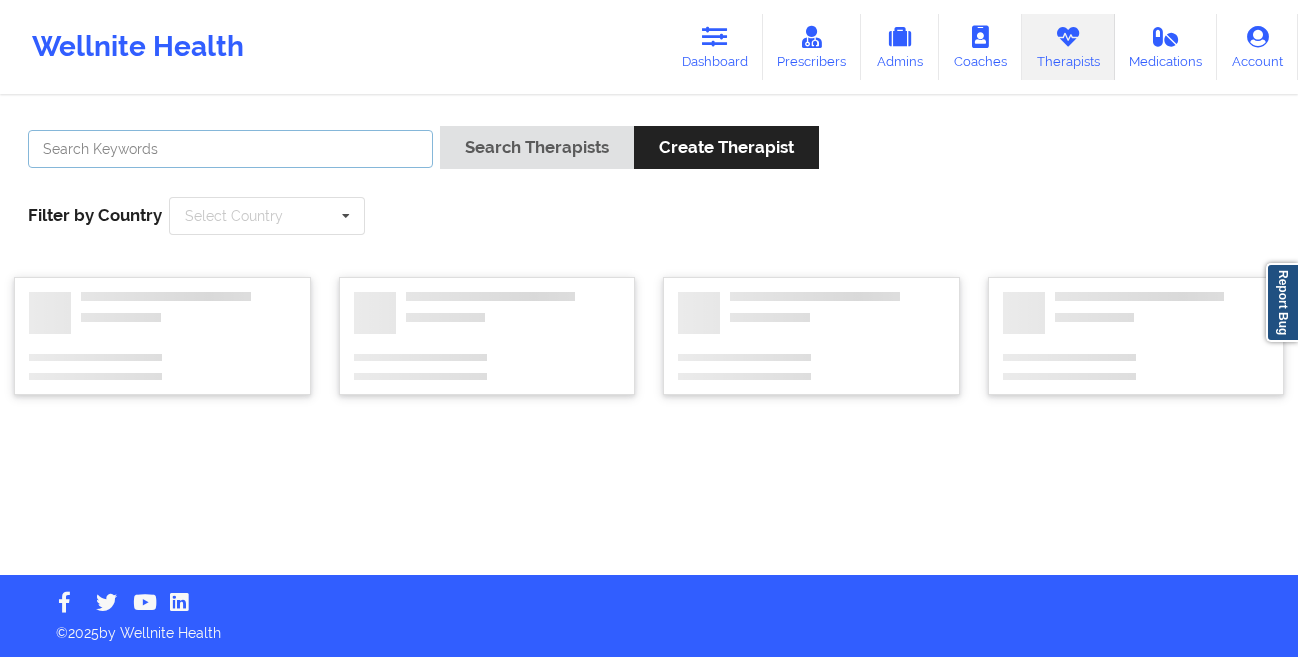 click at bounding box center (230, 149) 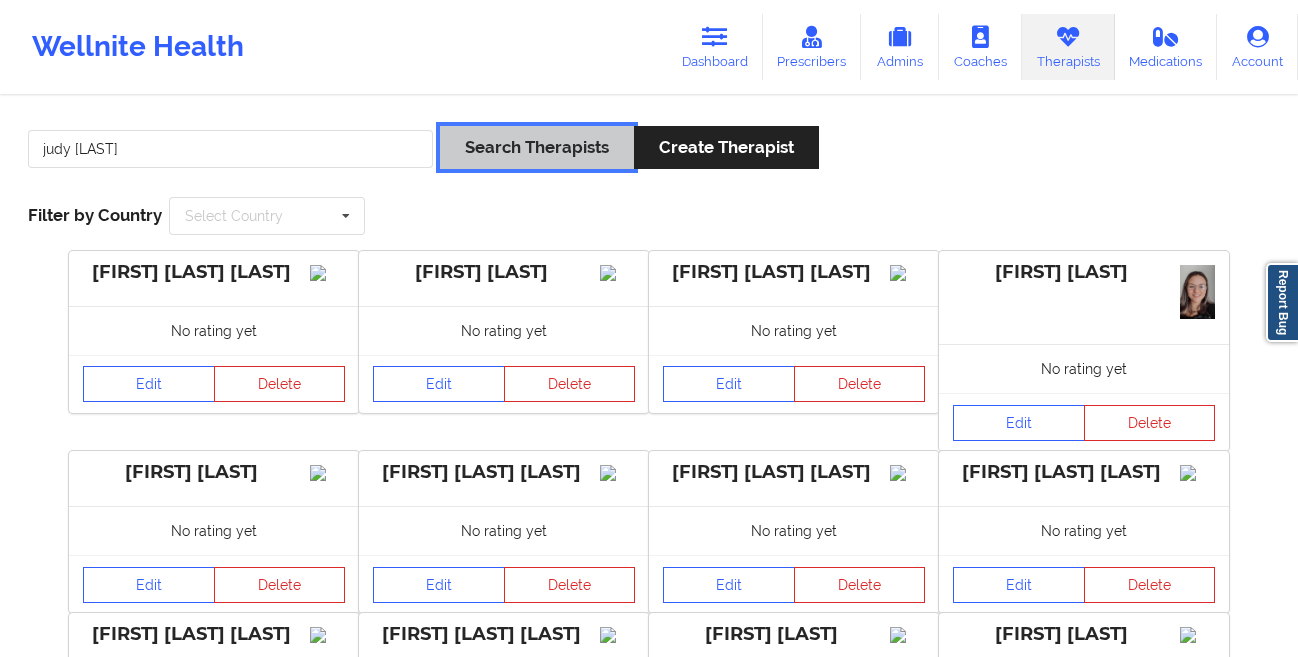 click on "Search Therapists" at bounding box center [537, 147] 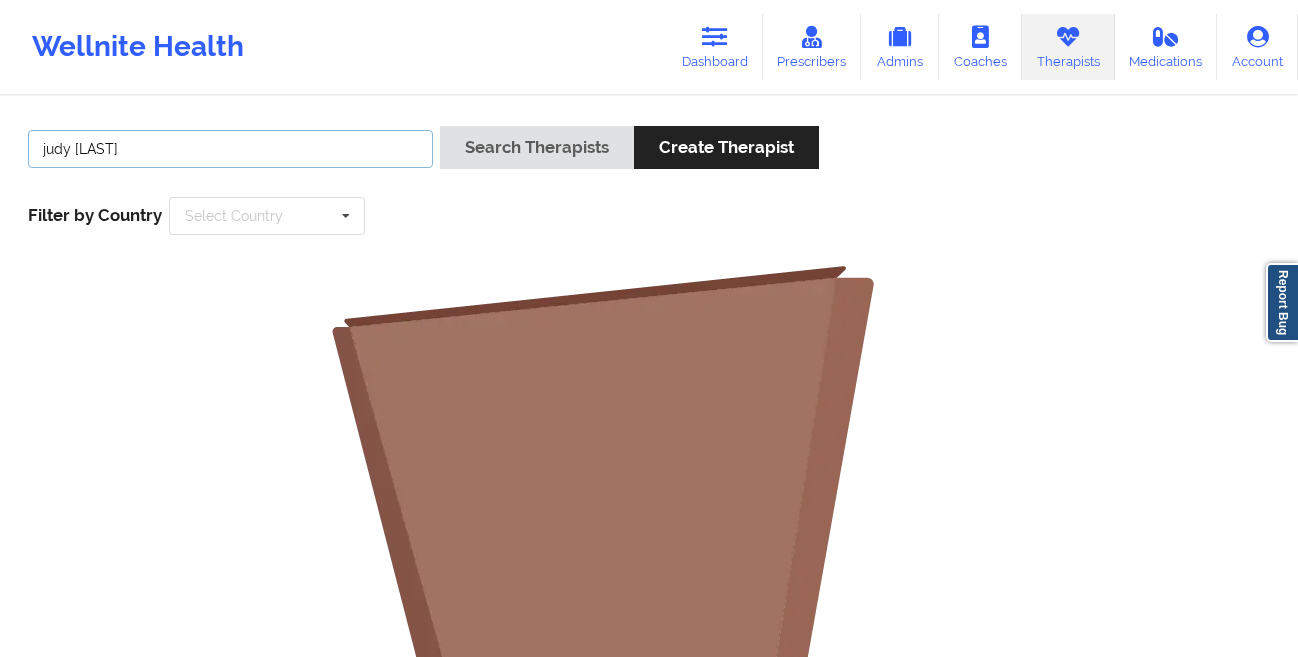 click on "judy [LAST]" at bounding box center [230, 149] 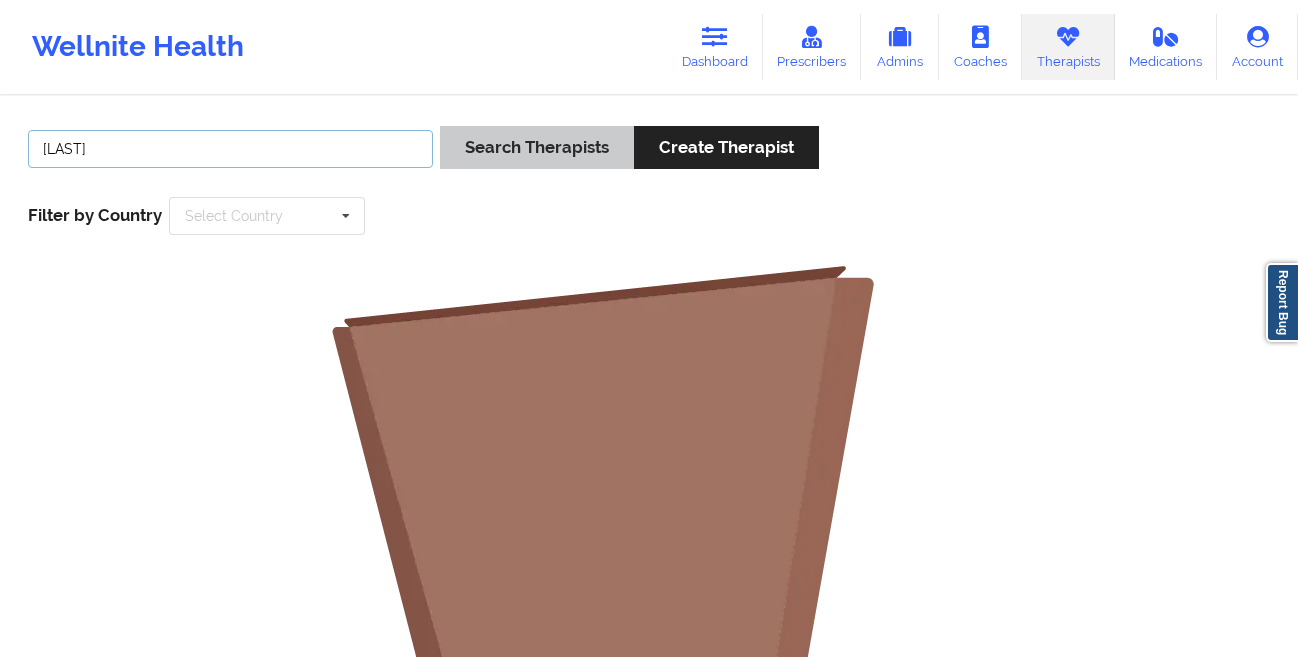 type on "[LAST]" 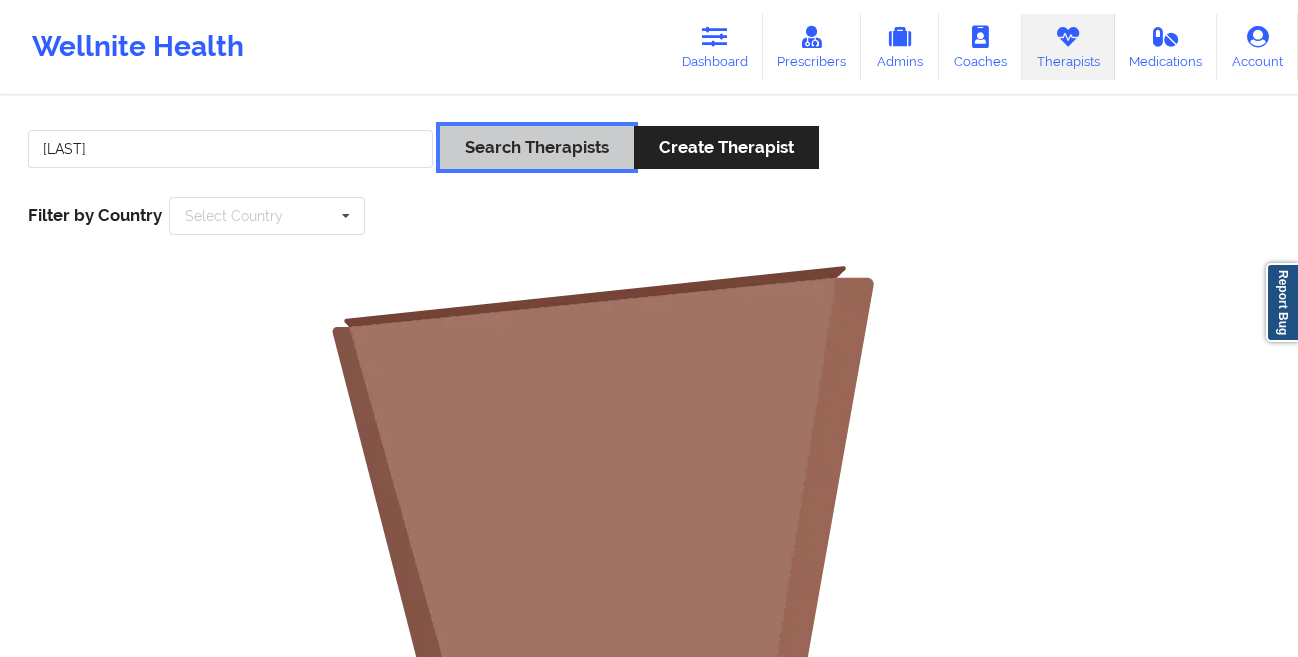 click on "Search Therapists" at bounding box center (537, 147) 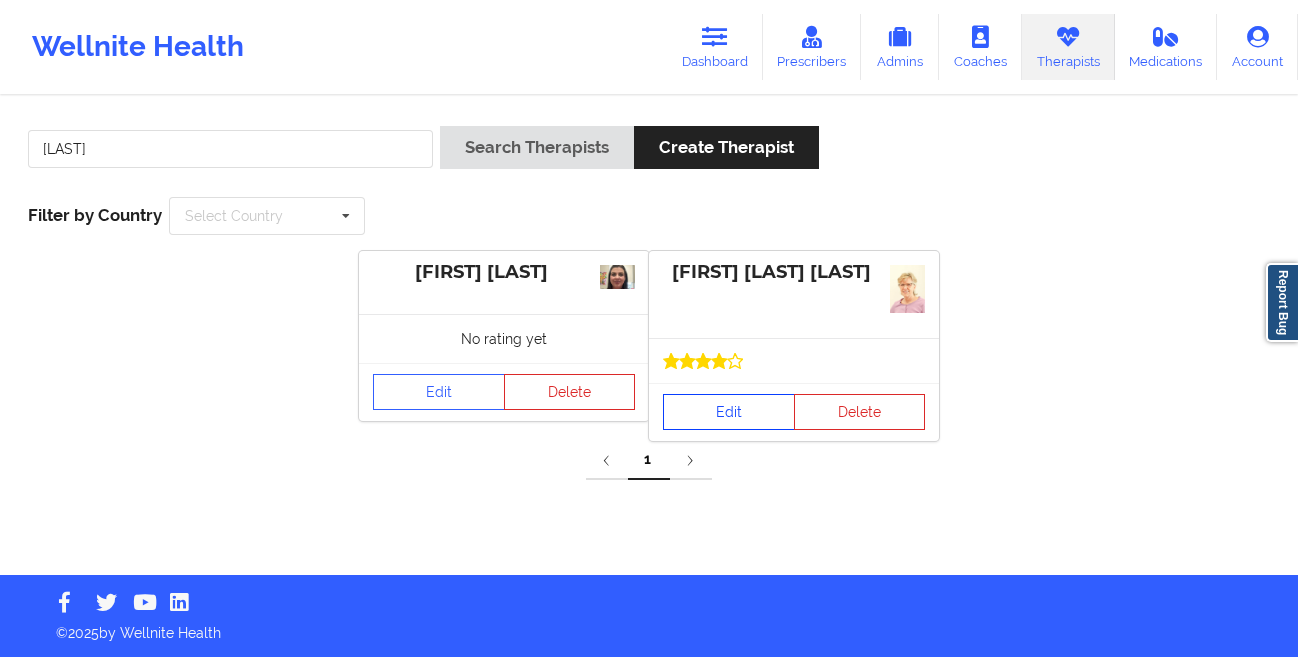click on "Edit" at bounding box center [729, 412] 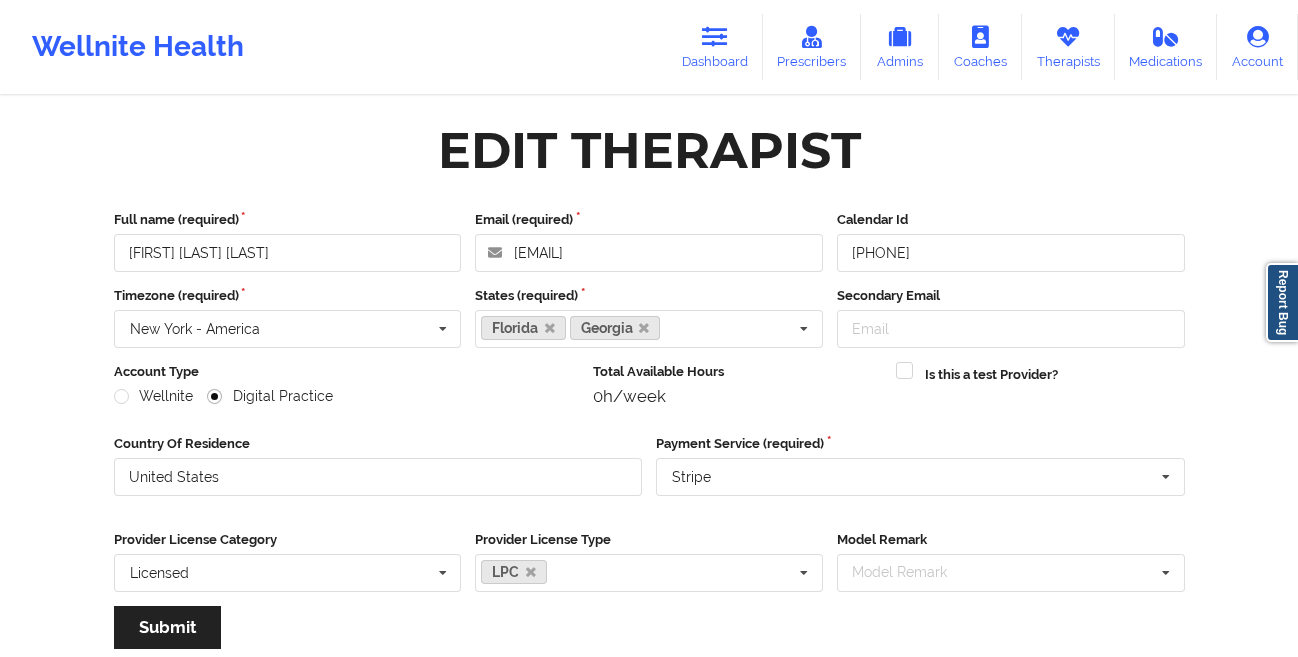 scroll, scrollTop: 239, scrollLeft: 0, axis: vertical 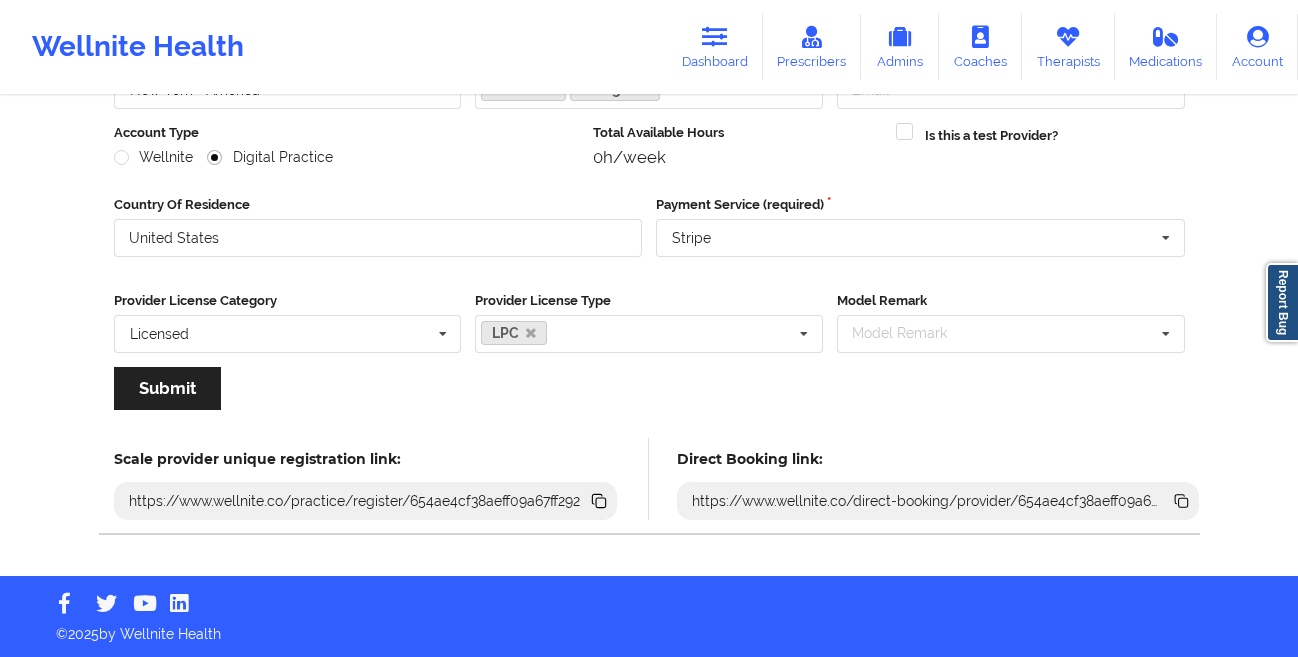 click 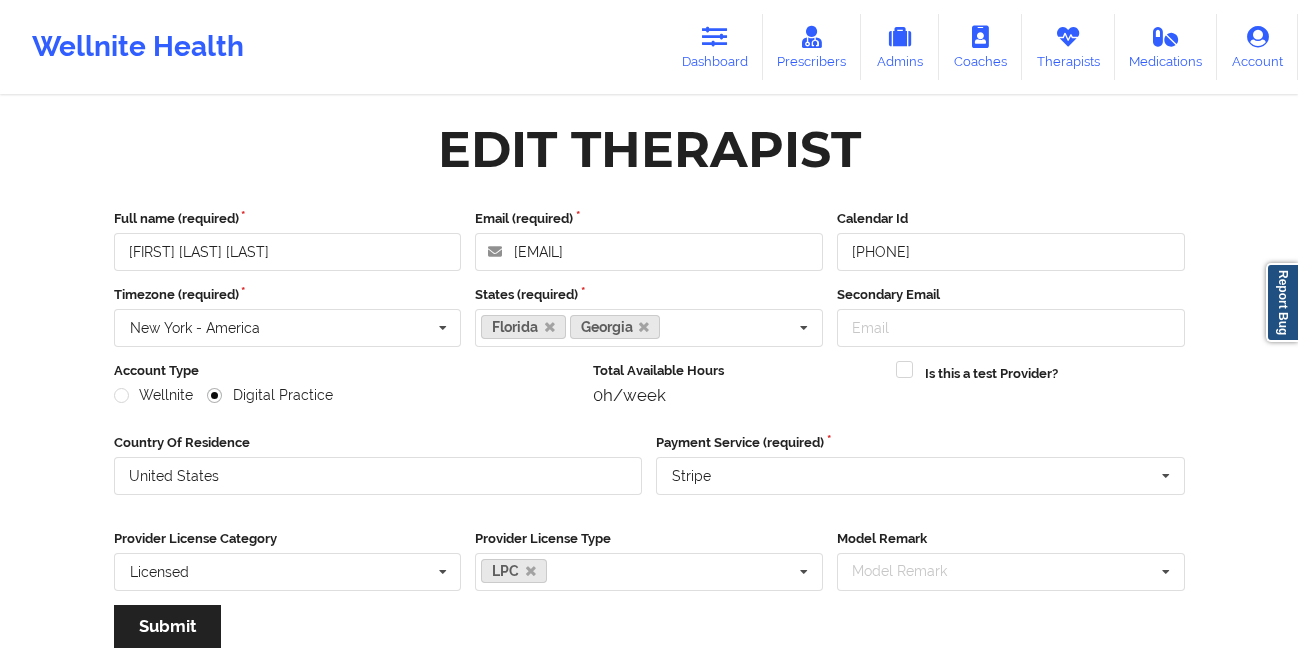 scroll, scrollTop: 0, scrollLeft: 0, axis: both 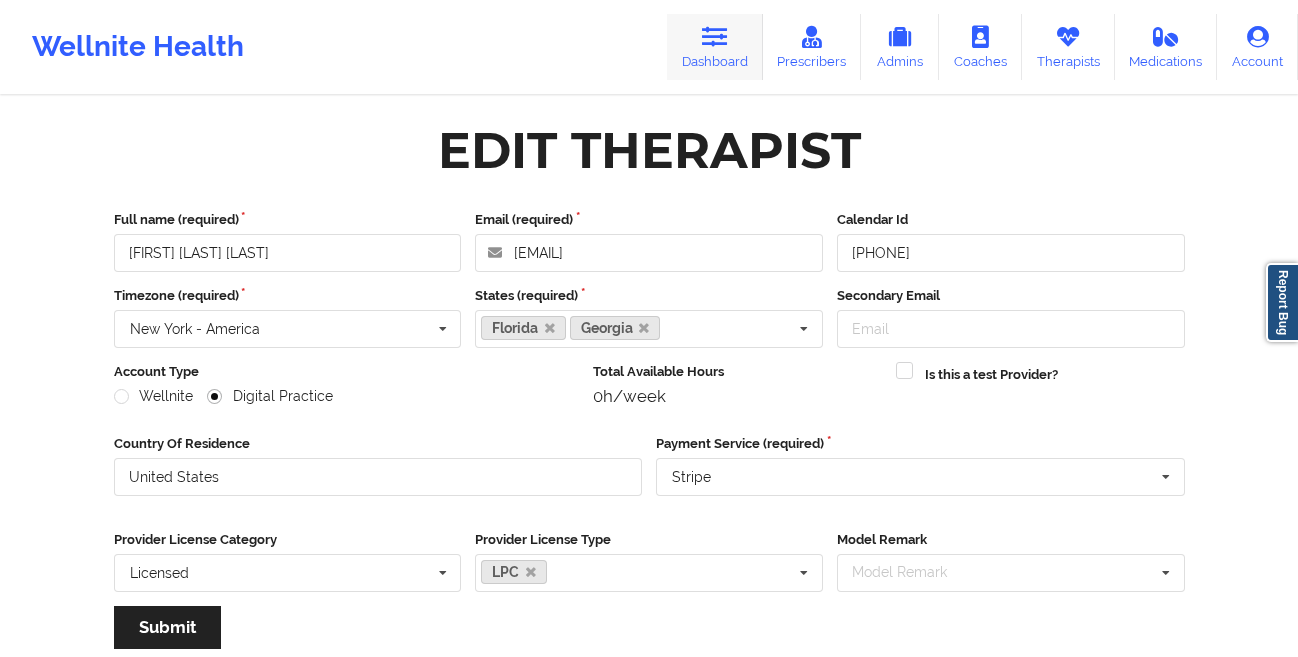 click on "Dashboard" at bounding box center [715, 47] 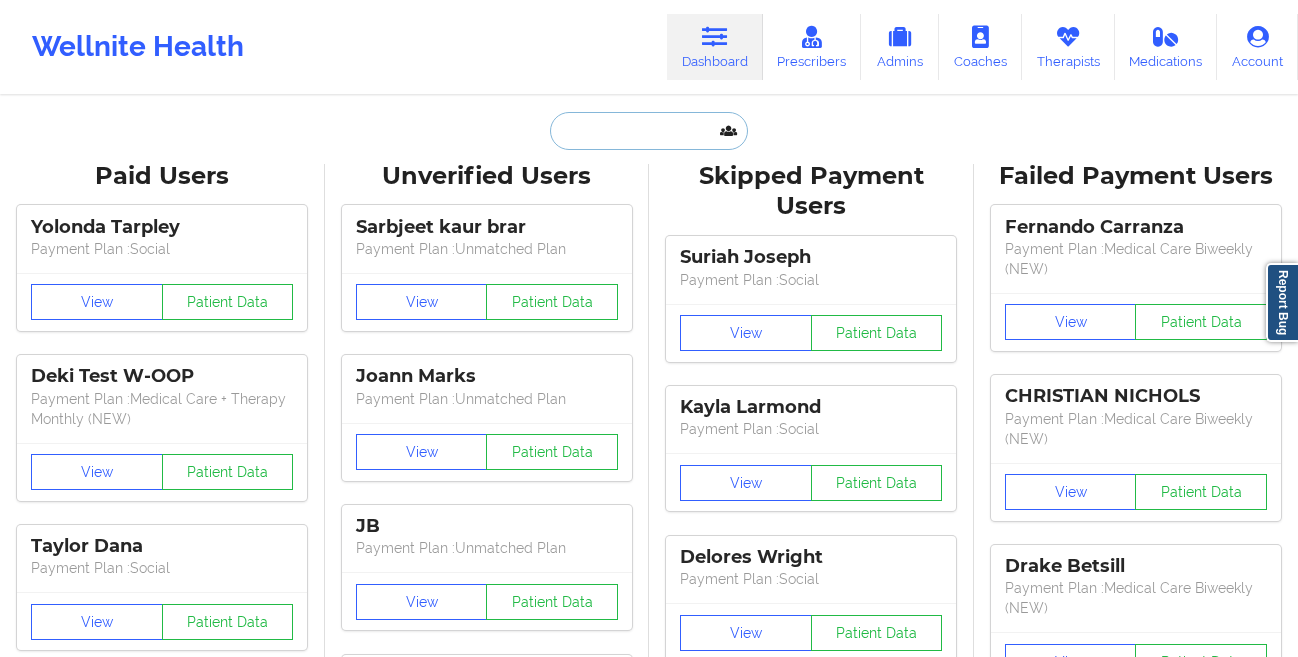 click at bounding box center (649, 131) 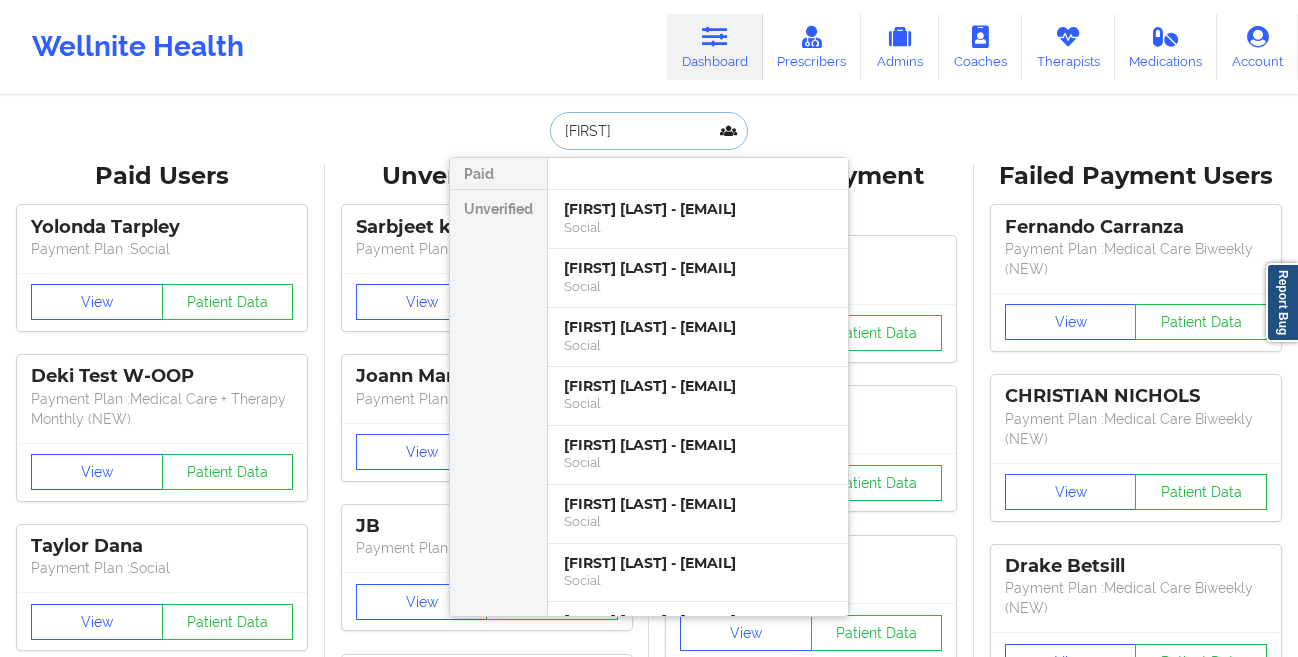 type on "[FIRST]" 